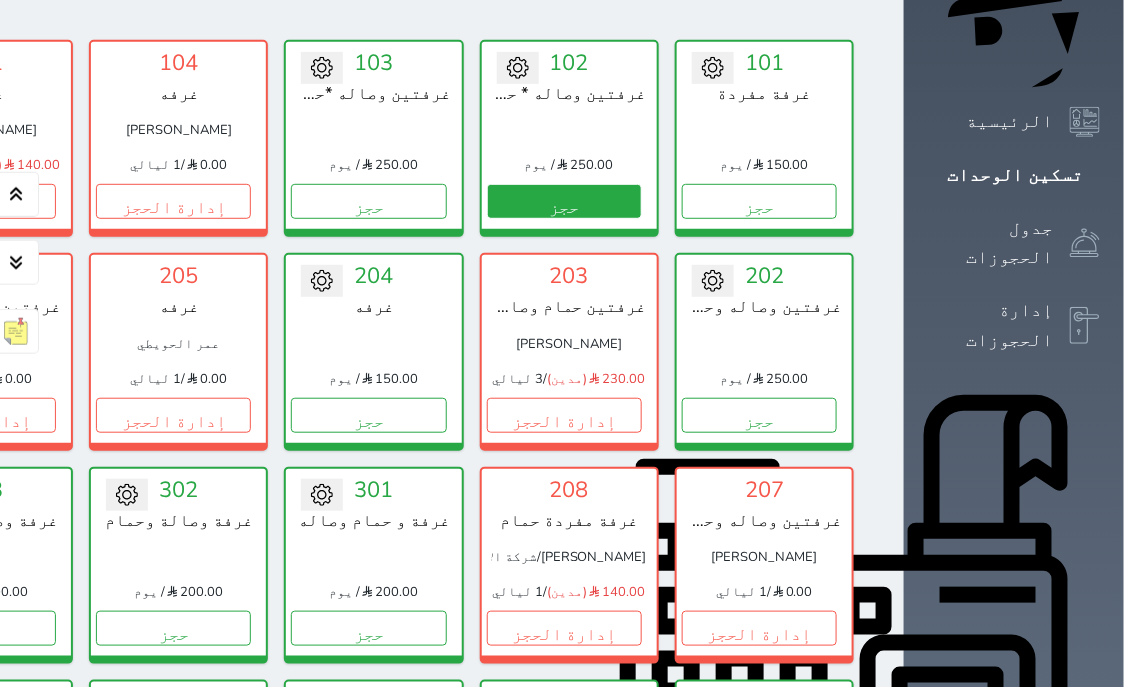 scroll, scrollTop: 332, scrollLeft: 0, axis: vertical 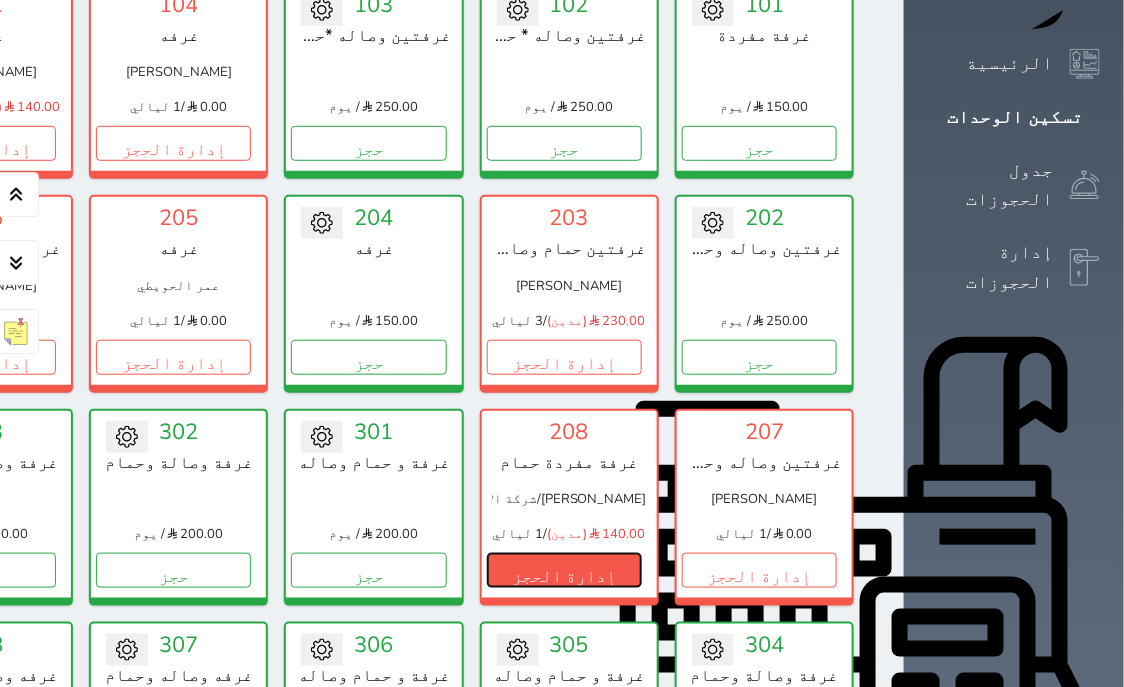 click on "إدارة الحجز" at bounding box center (564, 570) 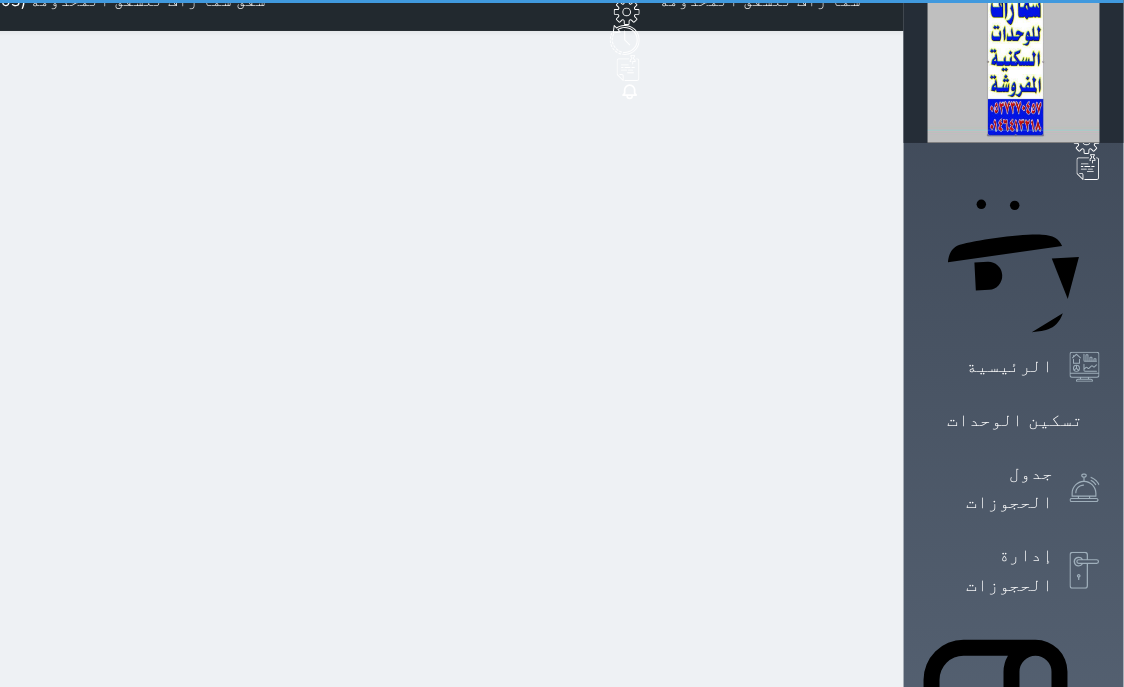 scroll, scrollTop: 0, scrollLeft: 0, axis: both 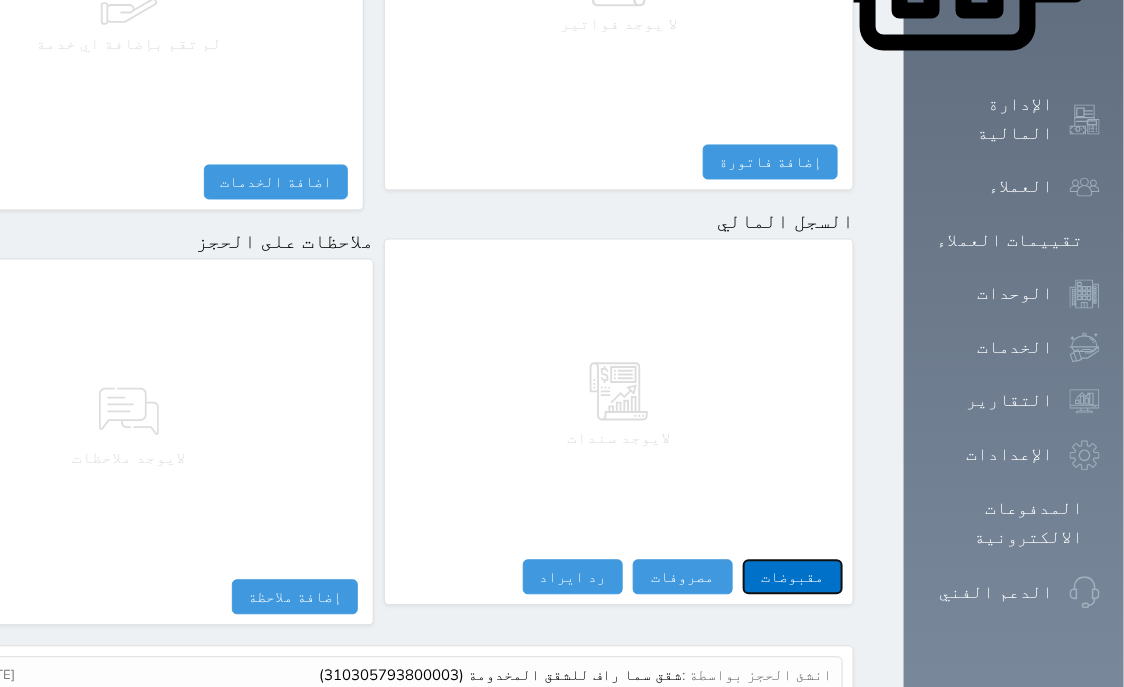 click on "مقبوضات" at bounding box center (793, 577) 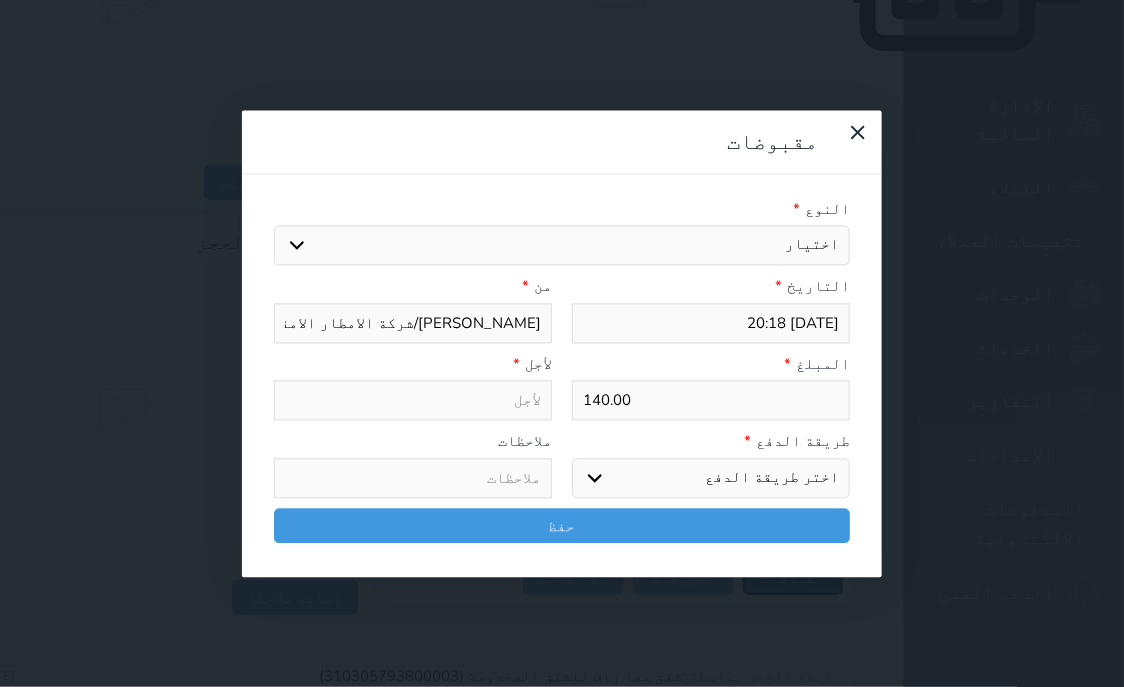 scroll, scrollTop: 1095, scrollLeft: 0, axis: vertical 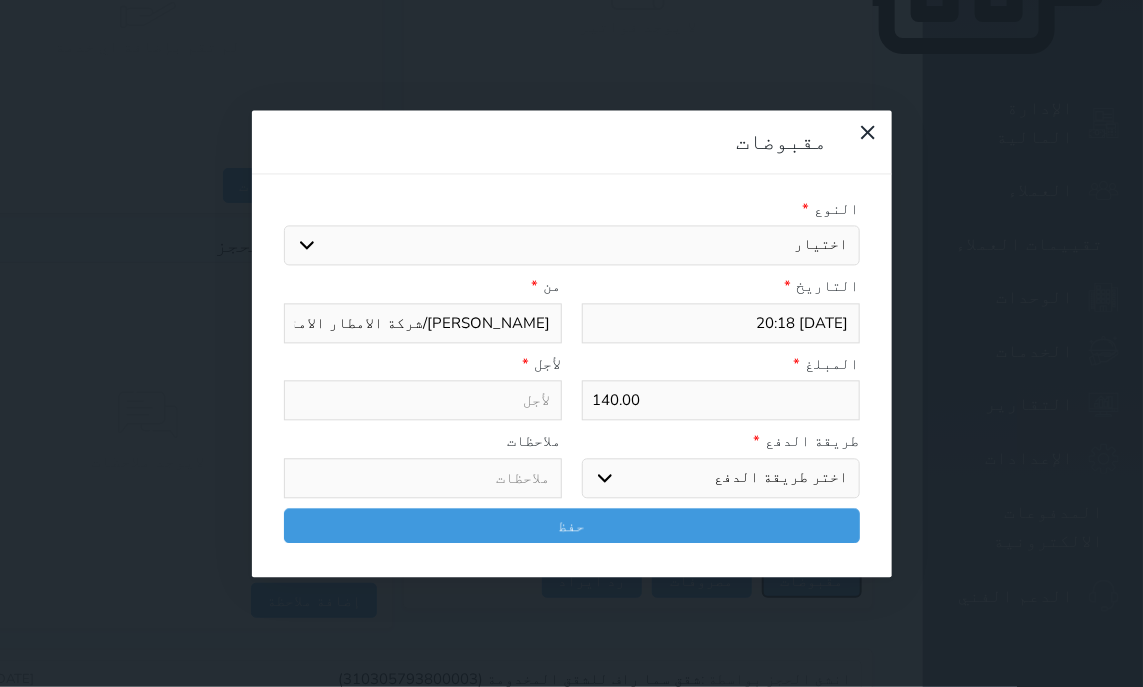 select 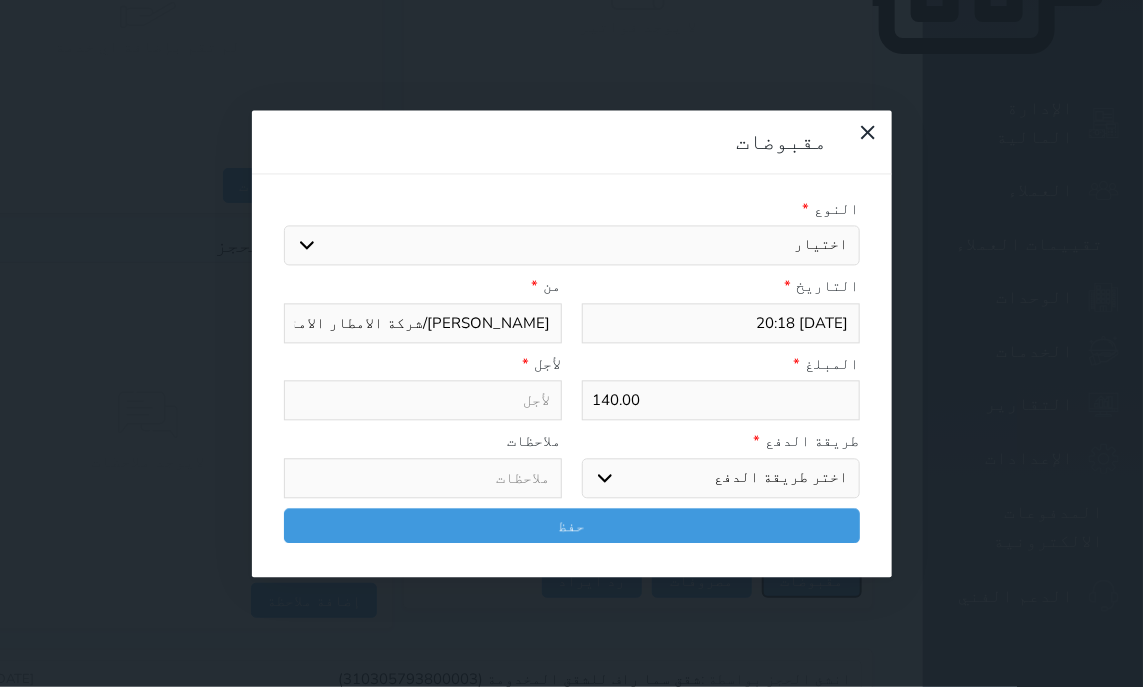 select 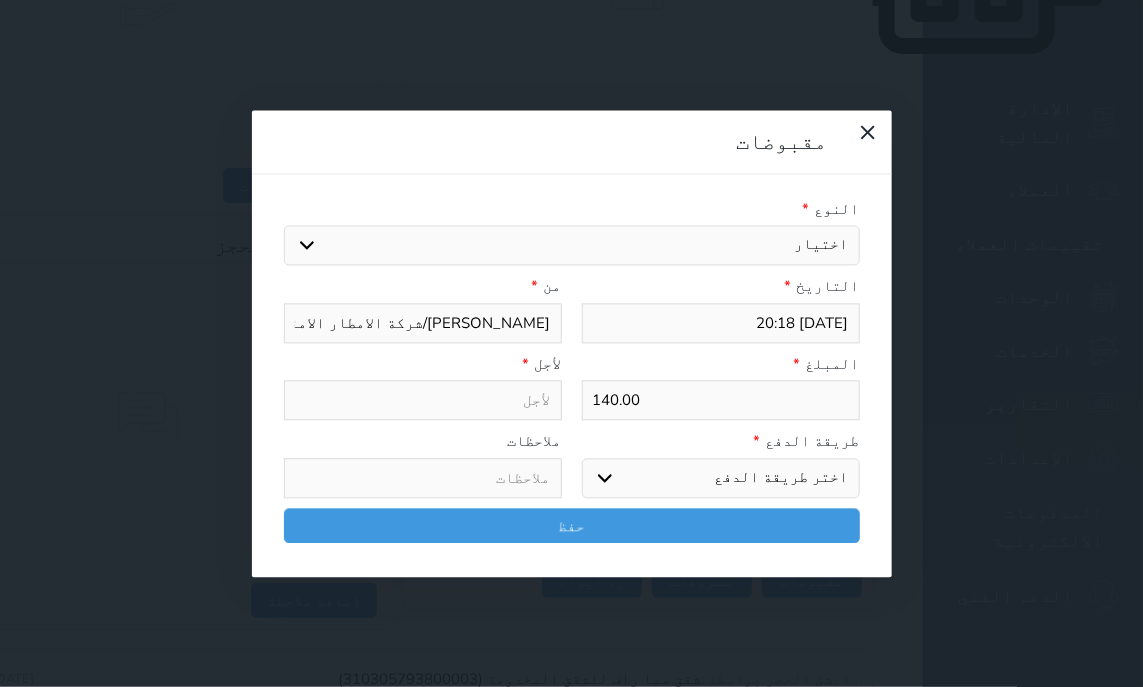 select on "14389" 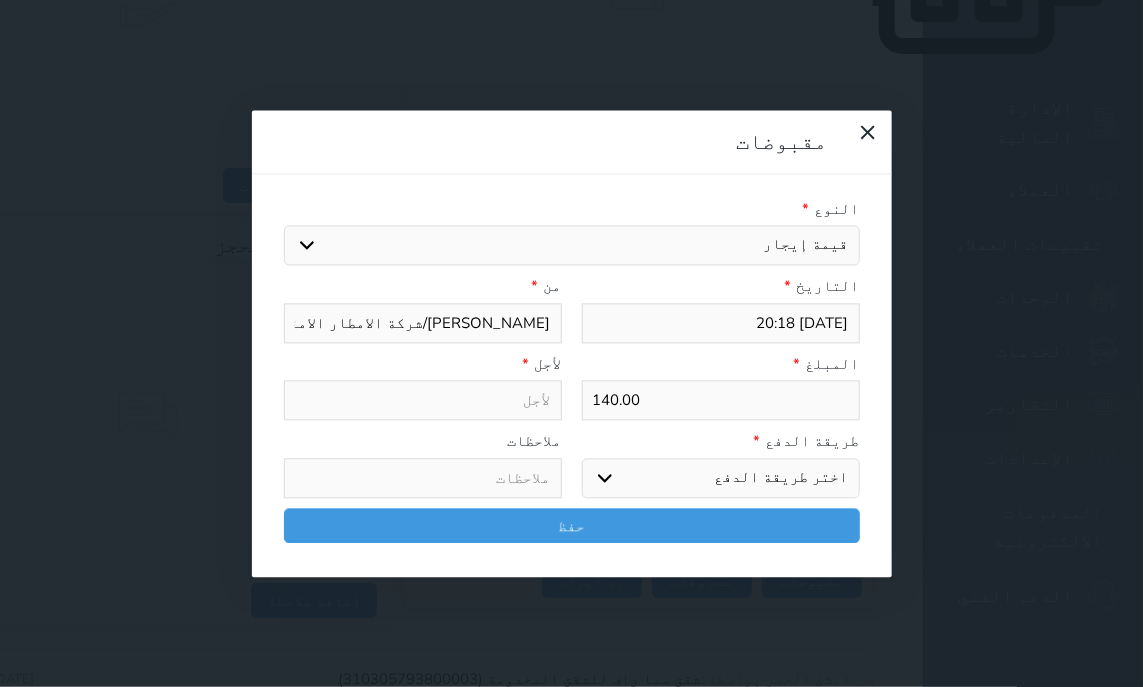 select 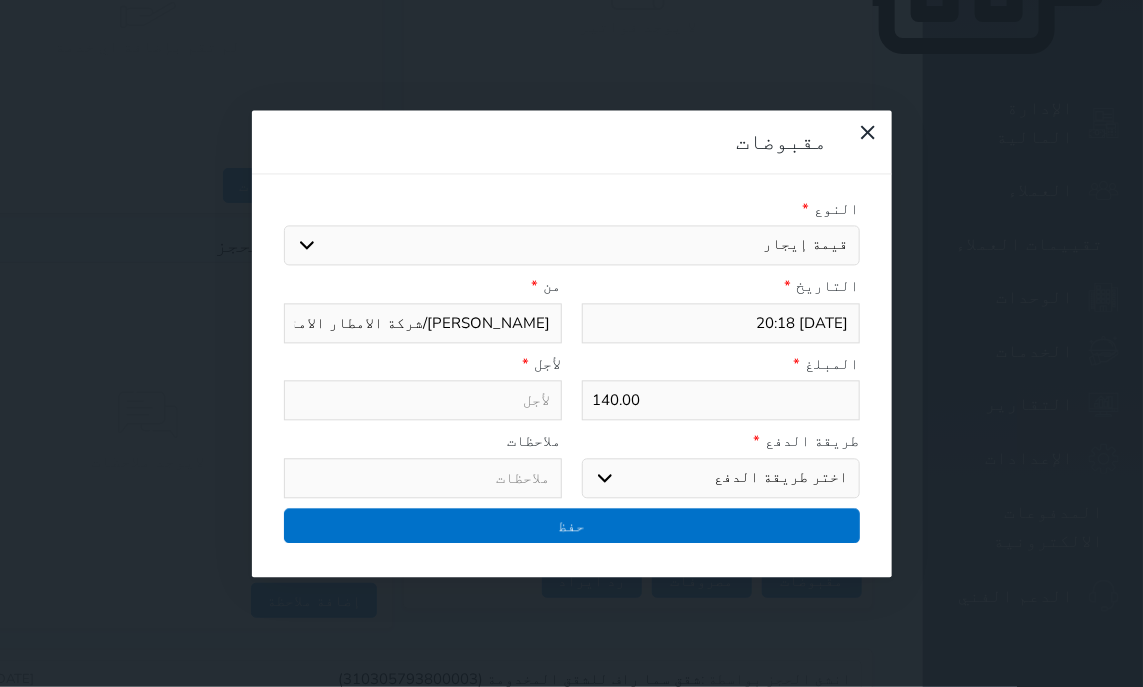 type on "قيمة إيجار - الوحدة - 208" 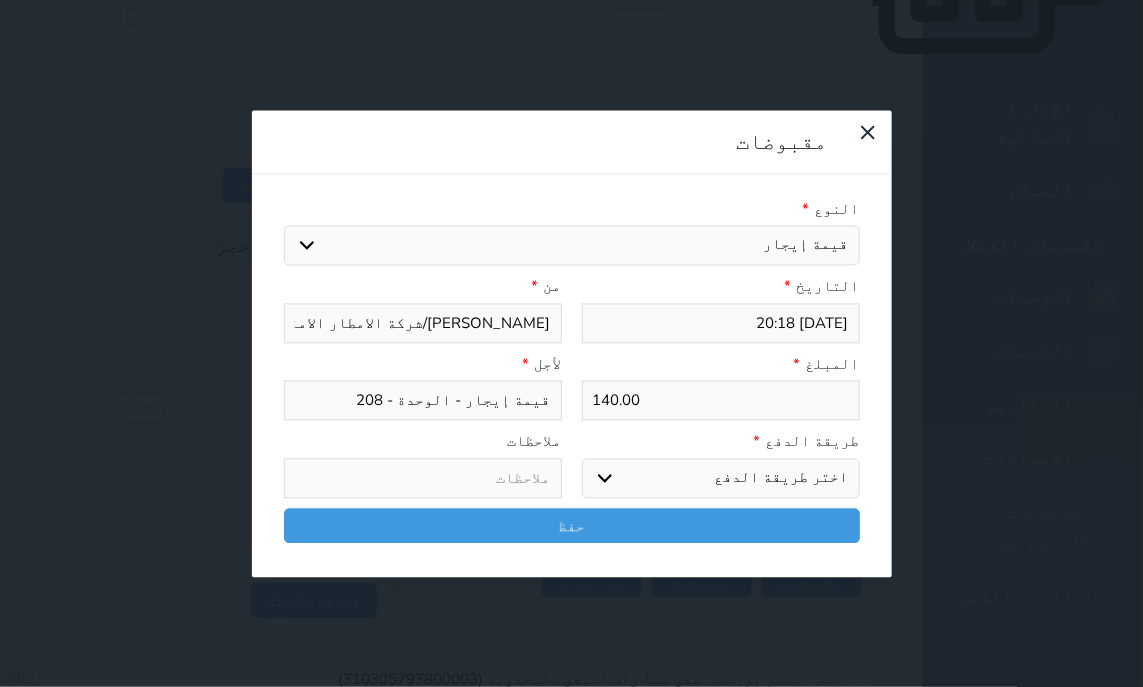 click on "اختر طريقة الدفع   دفع نقدى   تحويل بنكى   مدى   بطاقة ائتمان   آجل" at bounding box center (721, 478) 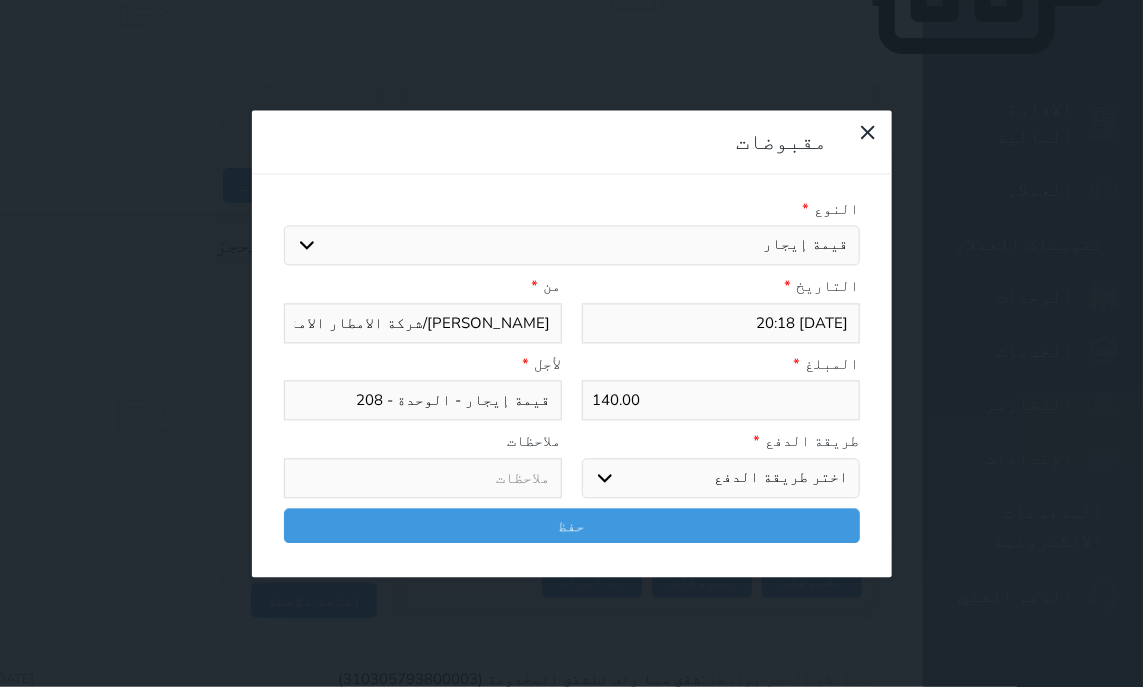 select on "mada" 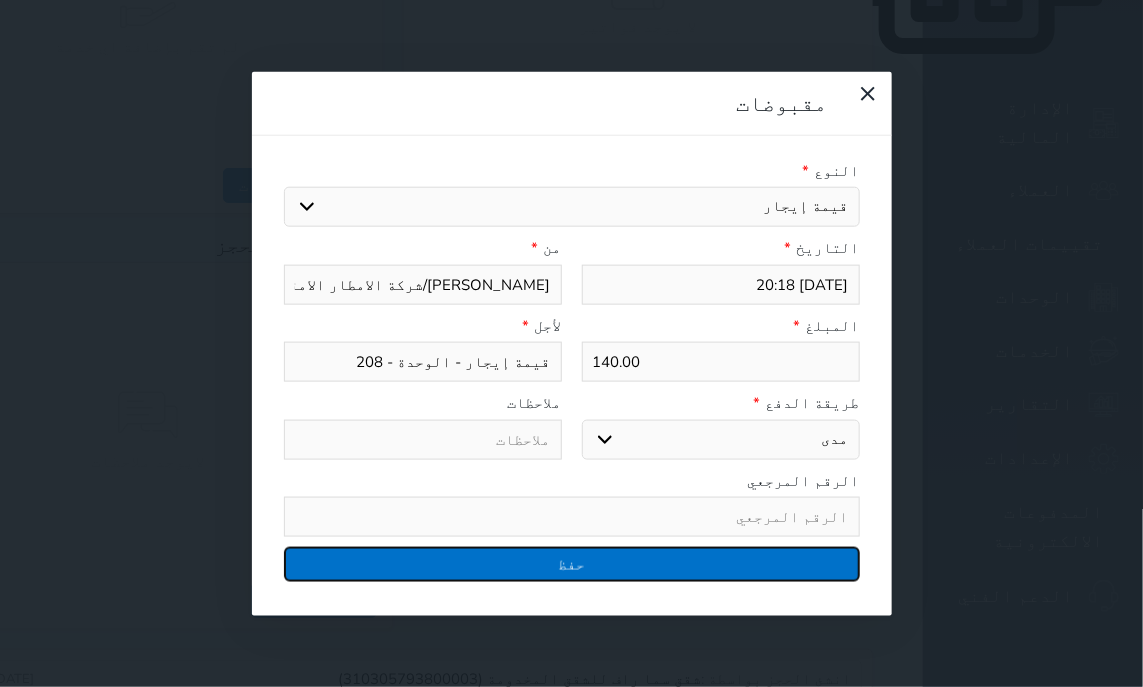 click on "حفظ" at bounding box center (572, 564) 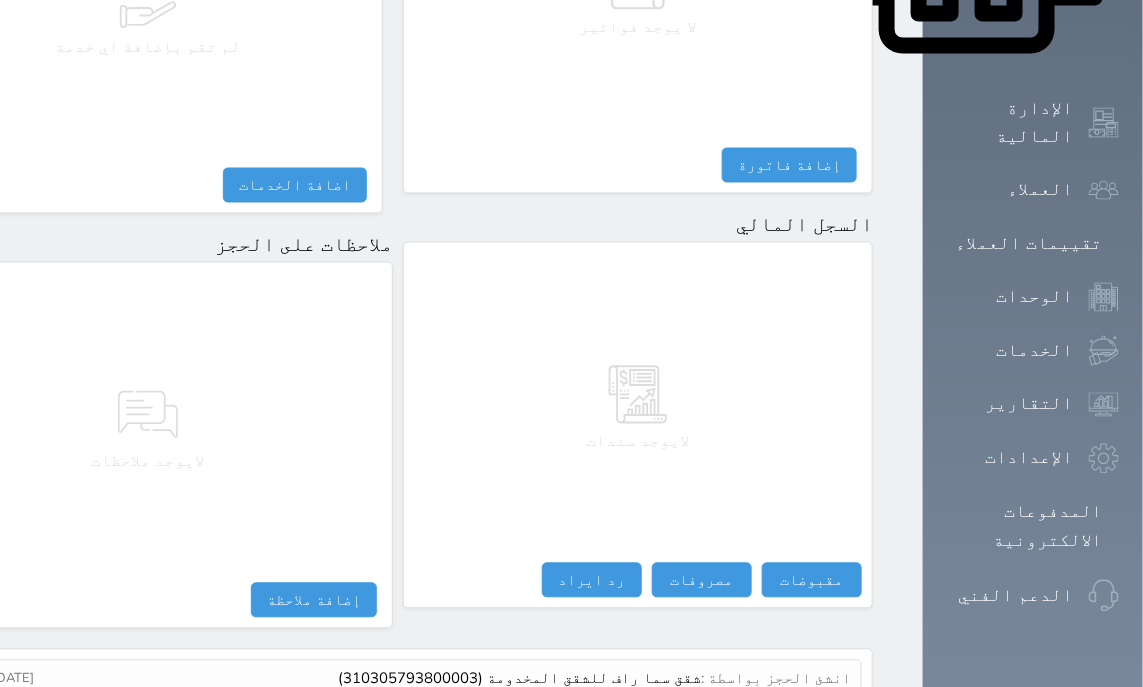 select 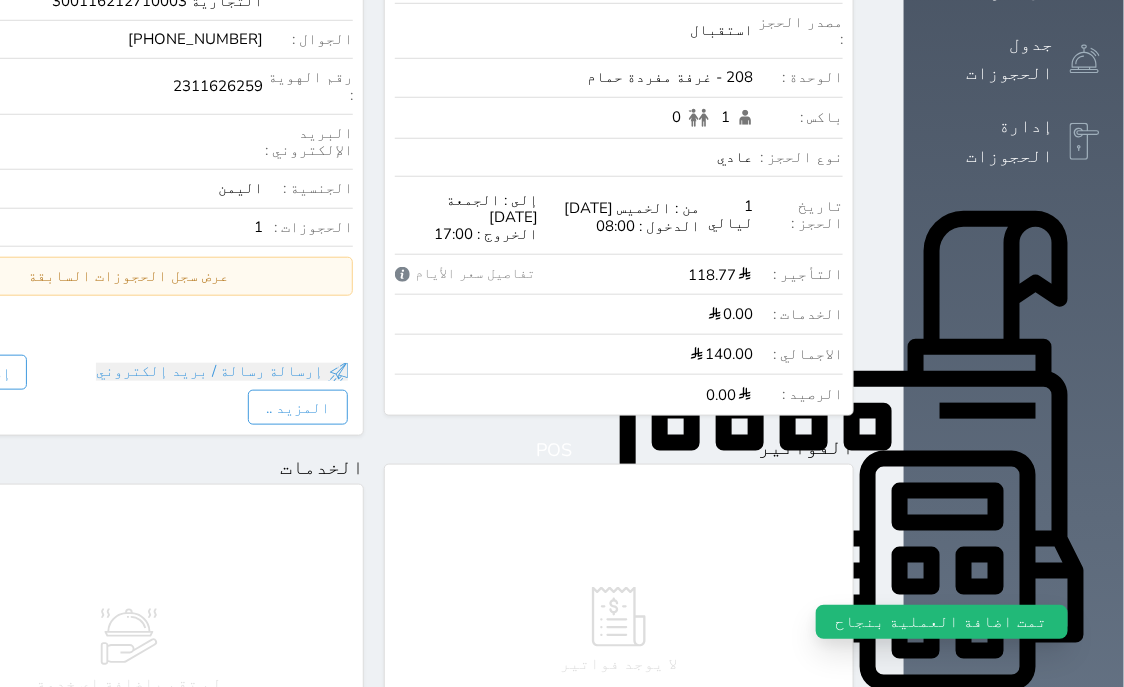 scroll, scrollTop: 0, scrollLeft: 0, axis: both 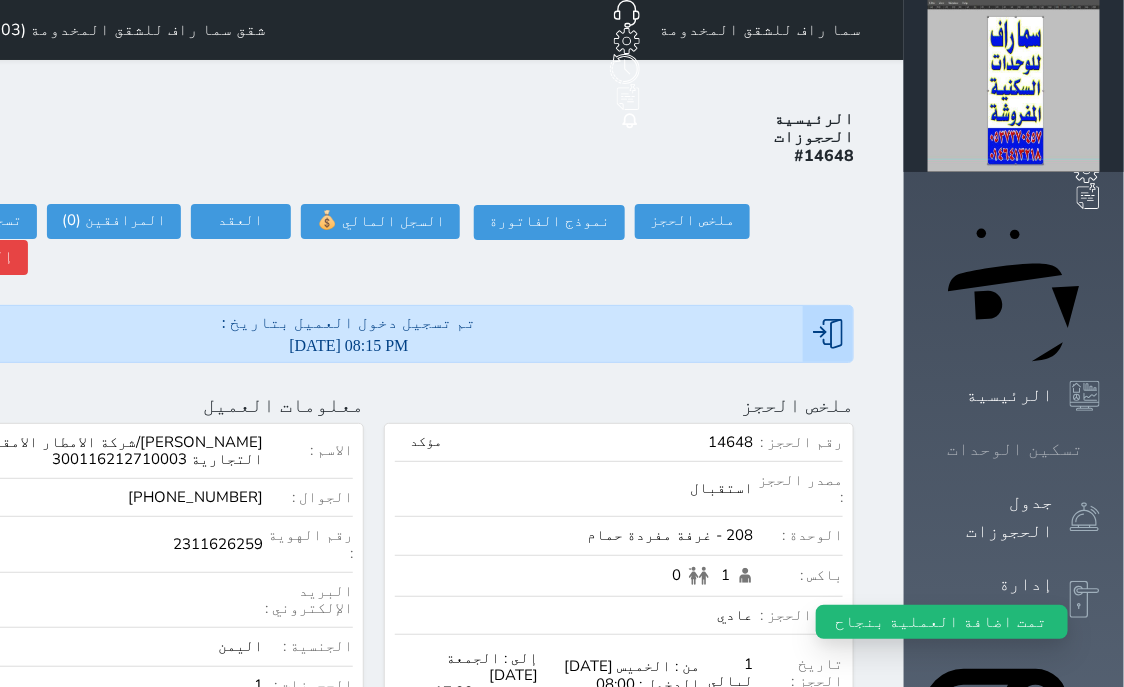 click 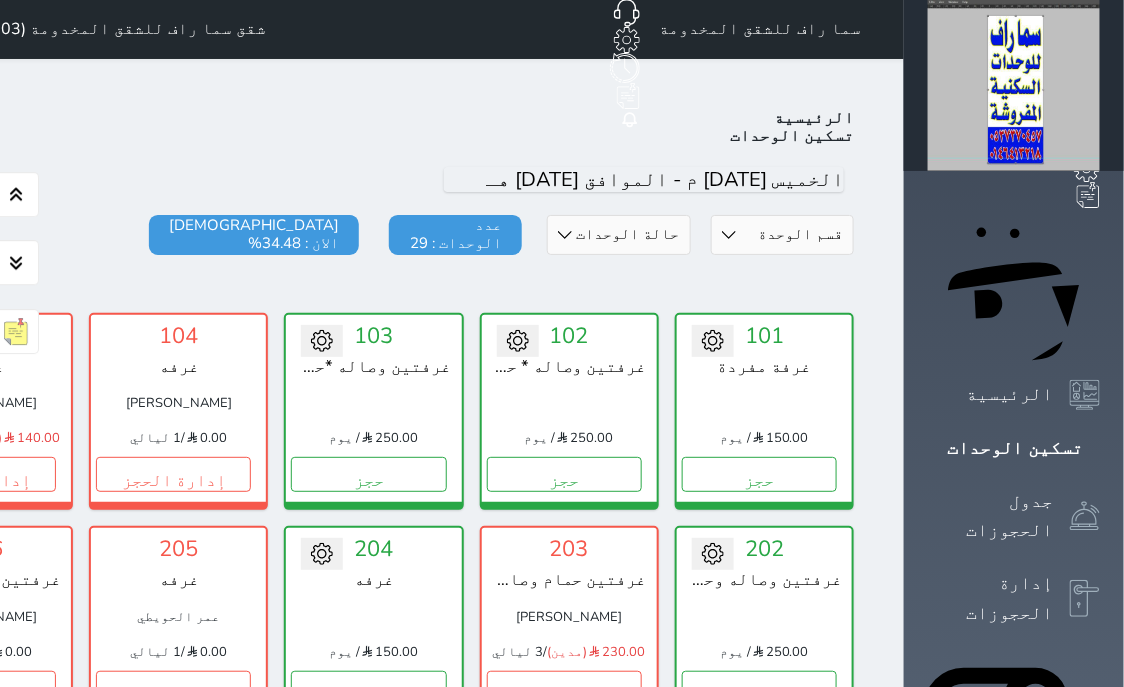 scroll, scrollTop: 0, scrollLeft: 0, axis: both 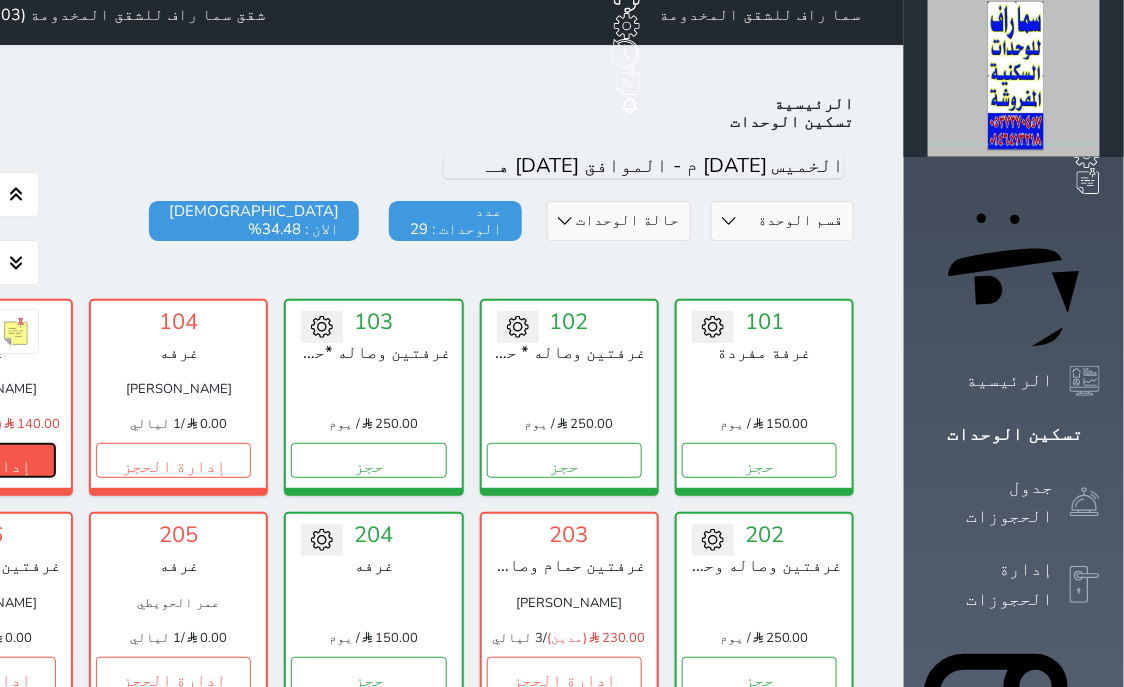 click on "إدارة الحجز" at bounding box center [-22, 460] 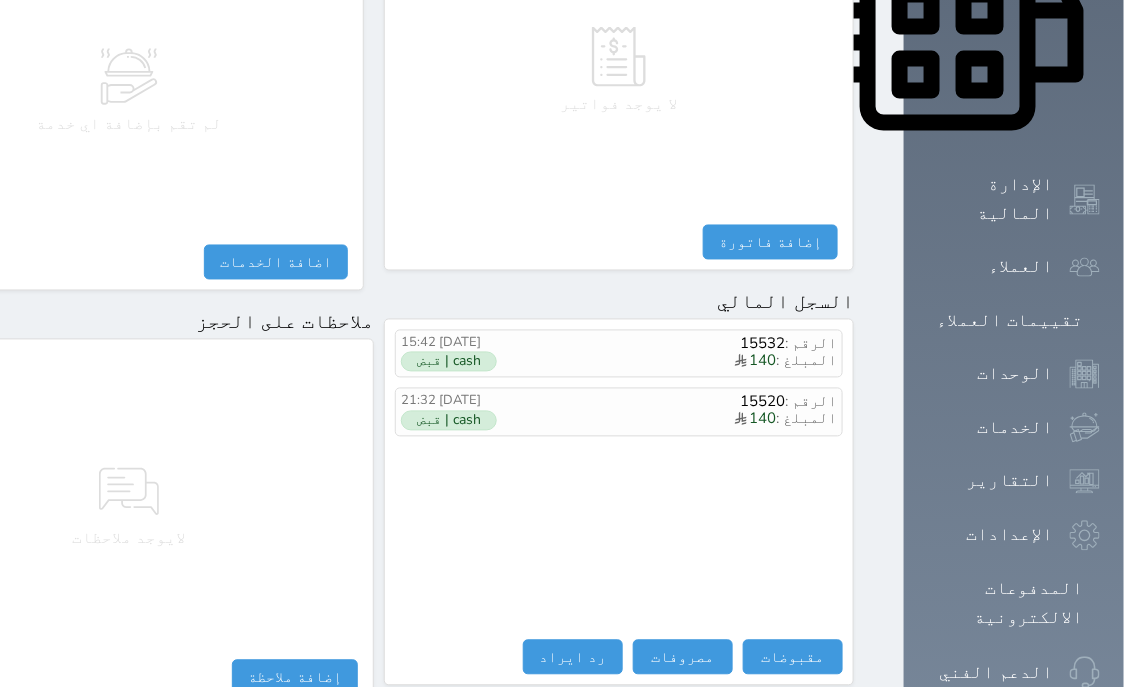 scroll, scrollTop: 1095, scrollLeft: 0, axis: vertical 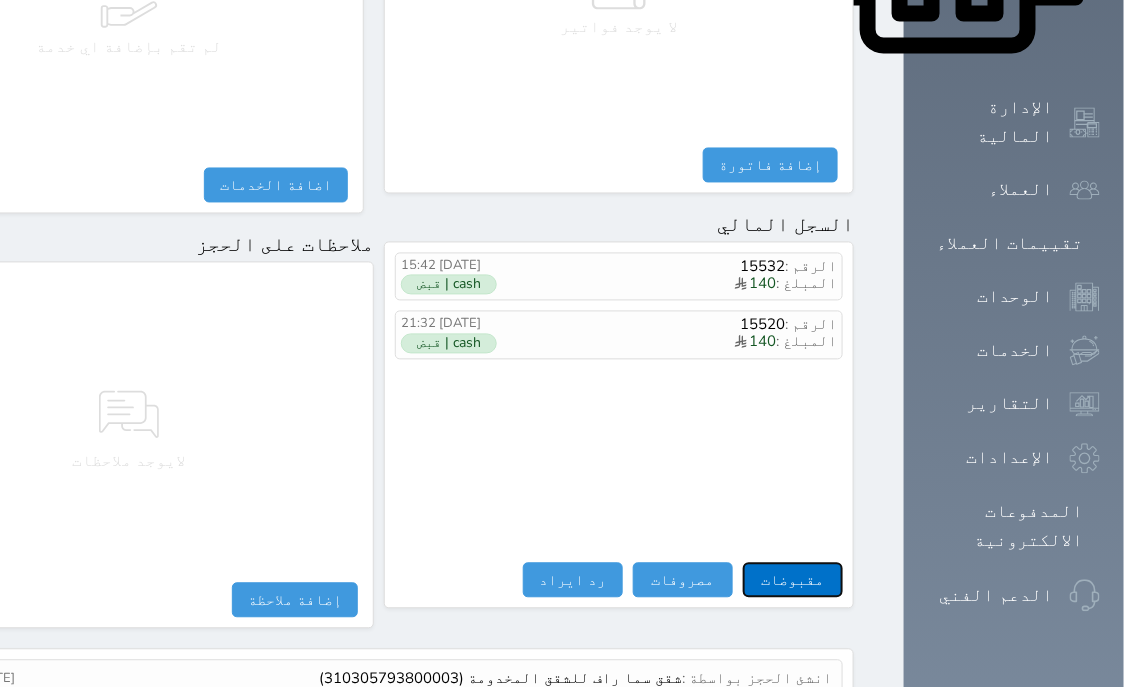 click on "مقبوضات" at bounding box center [793, 580] 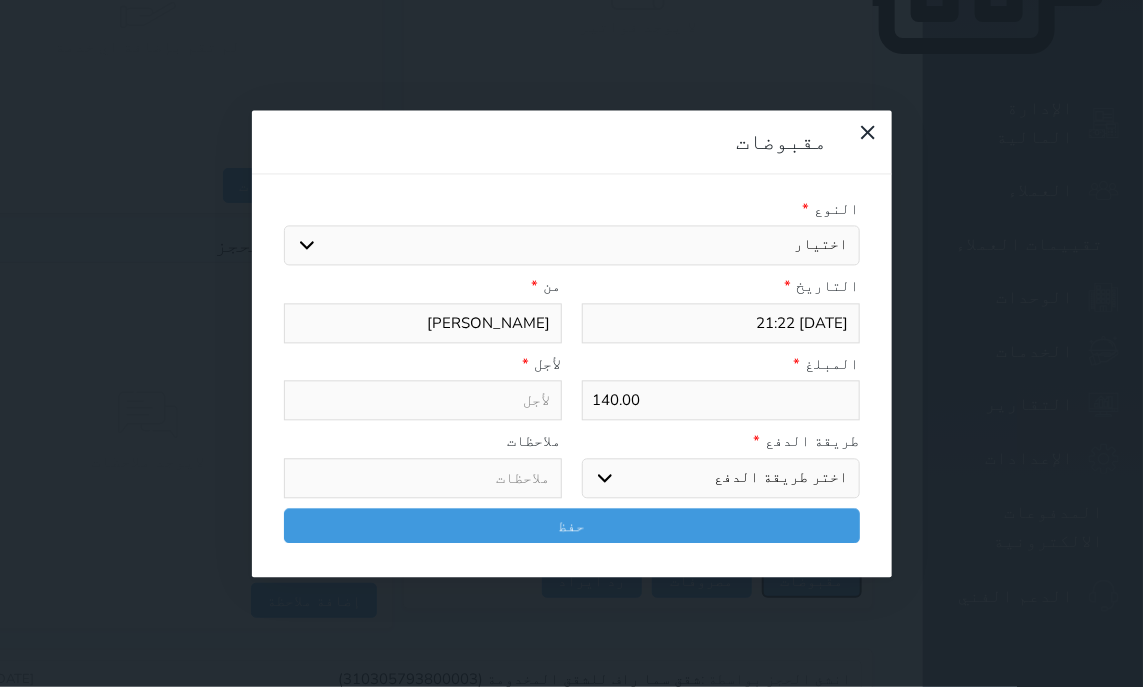 select 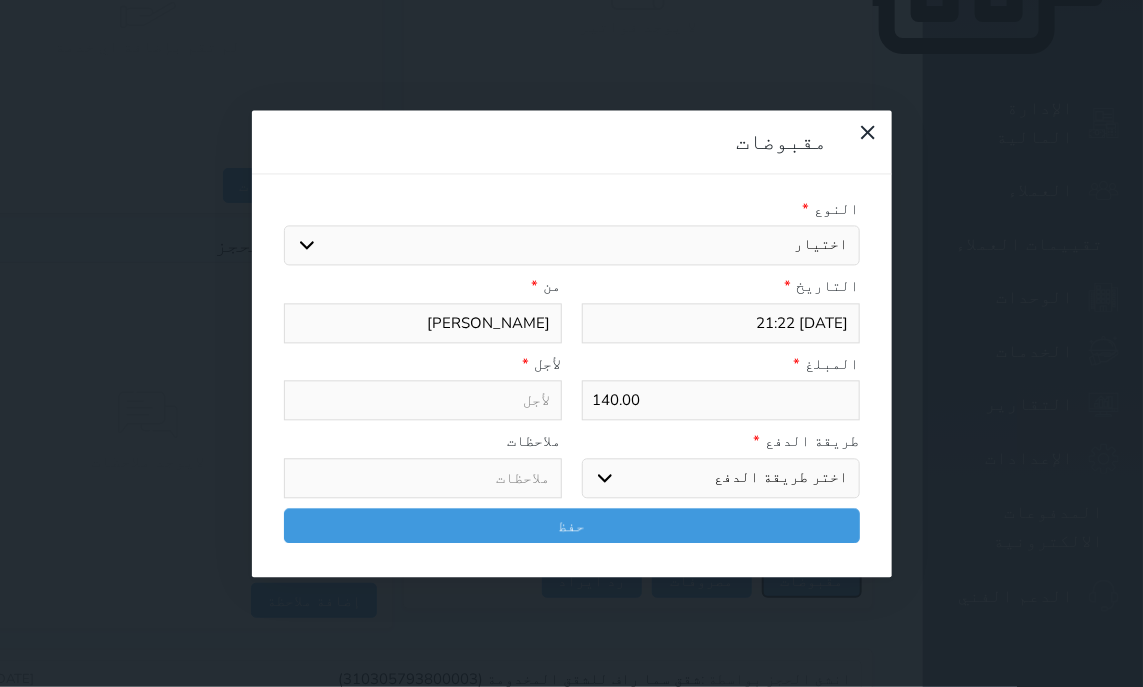 select 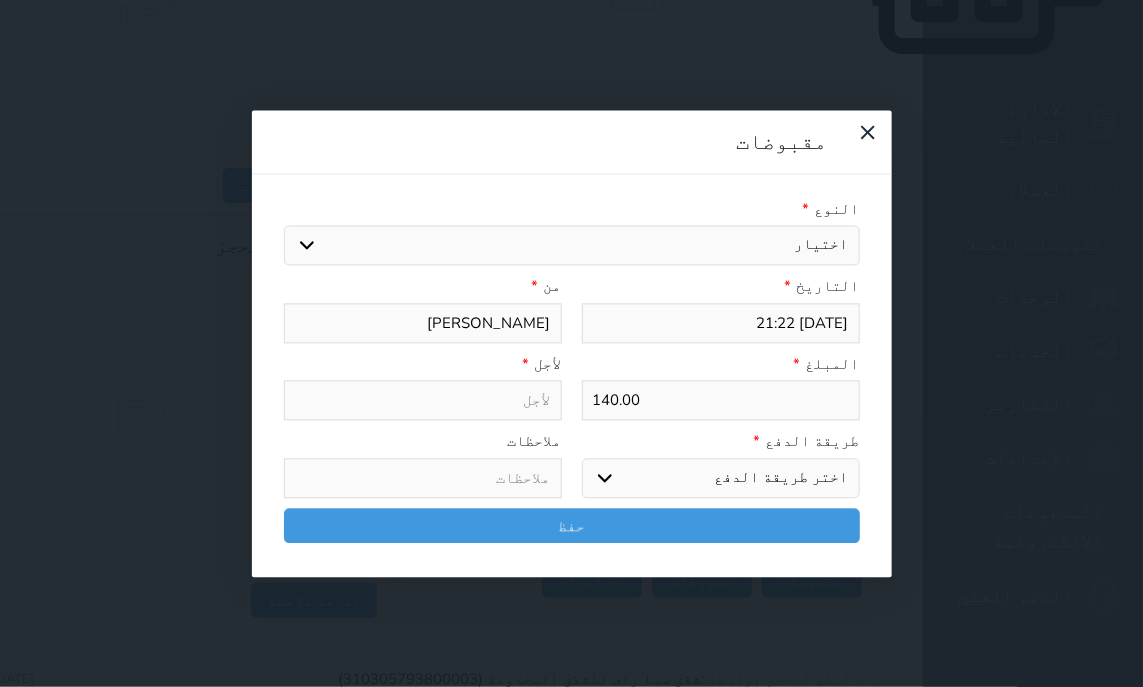 click on "اختيار   مقبوضات عامة قيمة إيجار فواتير تامين عربون لا ينطبق آخر مغسلة واي فاي - الإنترنت مواقف السيارات طعام الأغذية والمشروبات مشروبات المشروبات الباردة المشروبات الساخنة الإفطار غداء عشاء مخبز و كعك حمام سباحة الصالة الرياضية سبا و خدمات الجمال اختيار وإسقاط (خدمات النقل) ميني بار كابل - تلفزيون سرير إضافي تصفيف الشعر التسوق خدمات الجولات السياحية المنظمة خدمات الدليل السياحي" at bounding box center (572, 246) 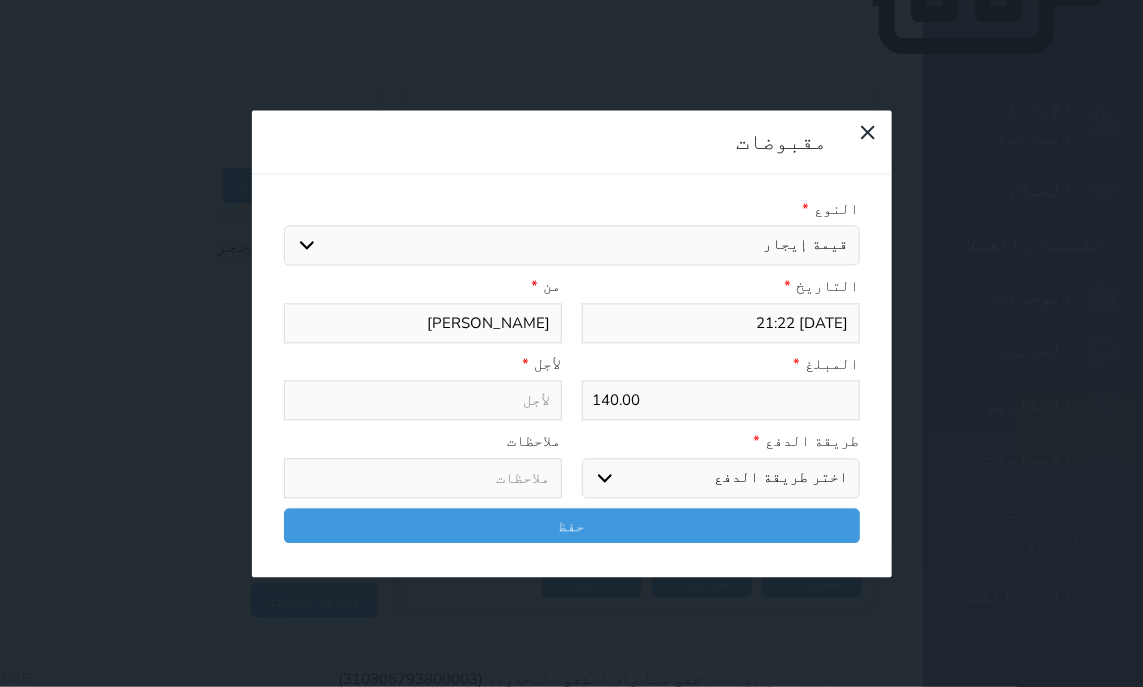 select 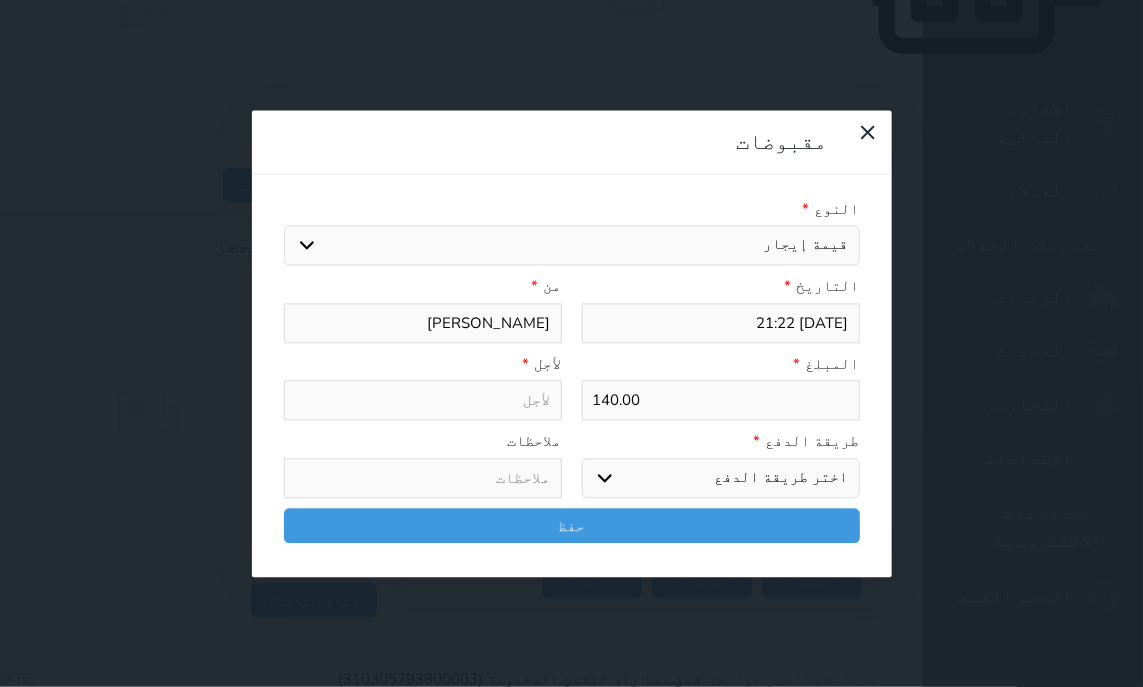 type on "قيمة إيجار - الوحدة - 201" 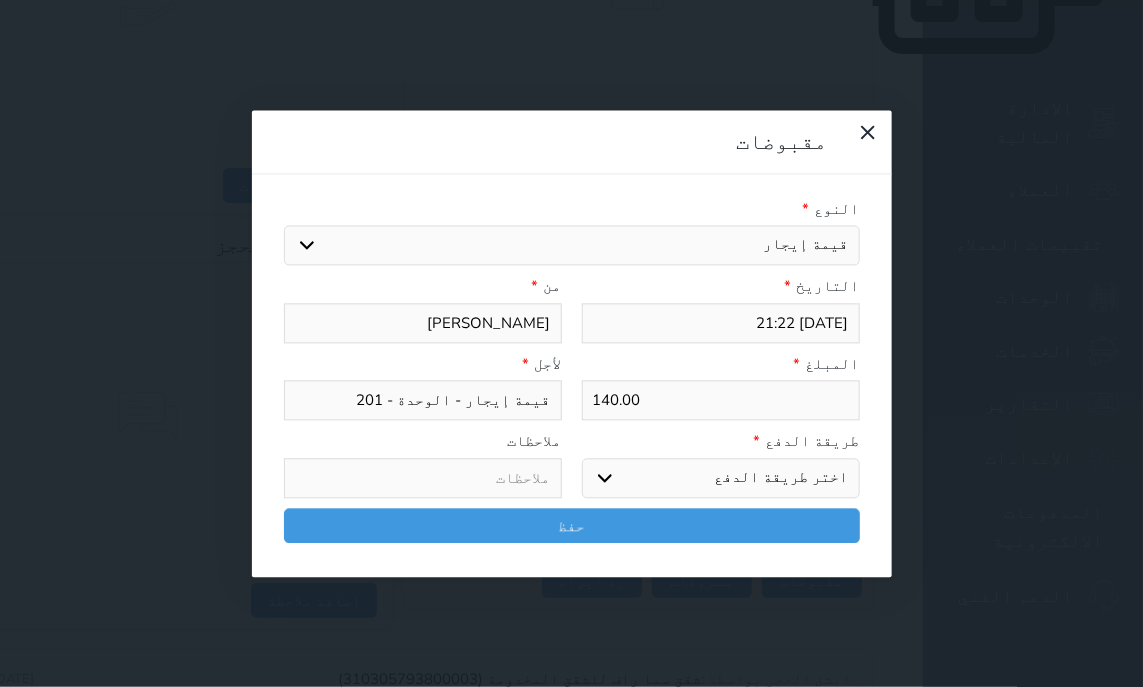 click on "اختر طريقة الدفع   دفع نقدى   تحويل بنكى   مدى   بطاقة ائتمان   آجل" at bounding box center (721, 478) 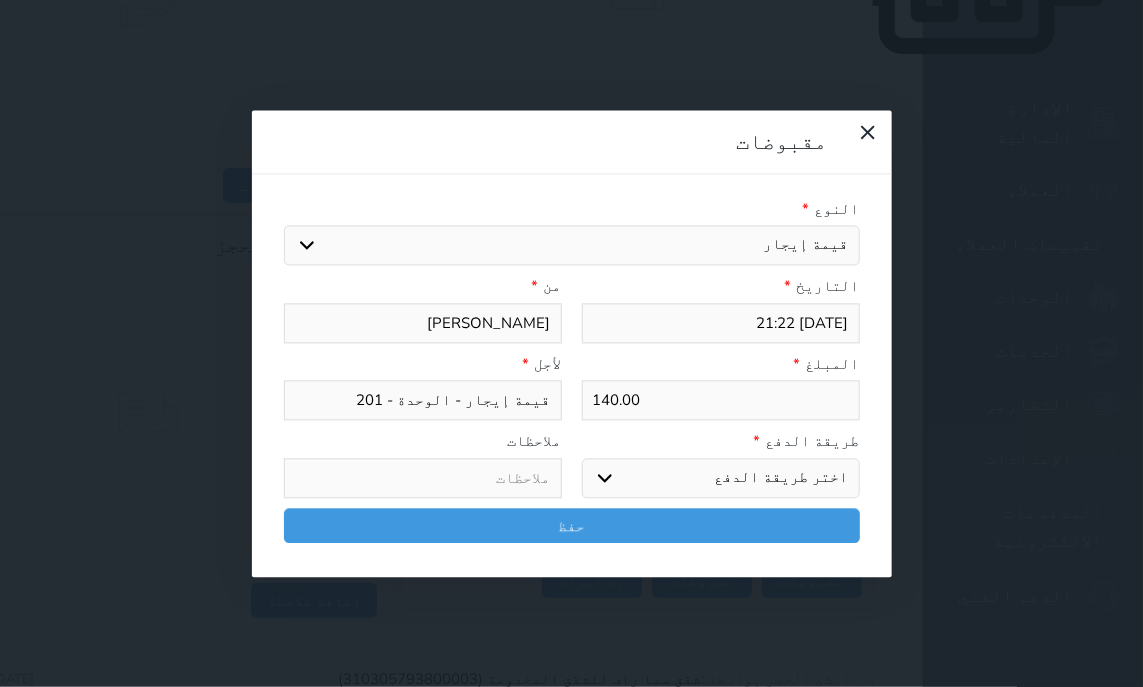 select on "cash" 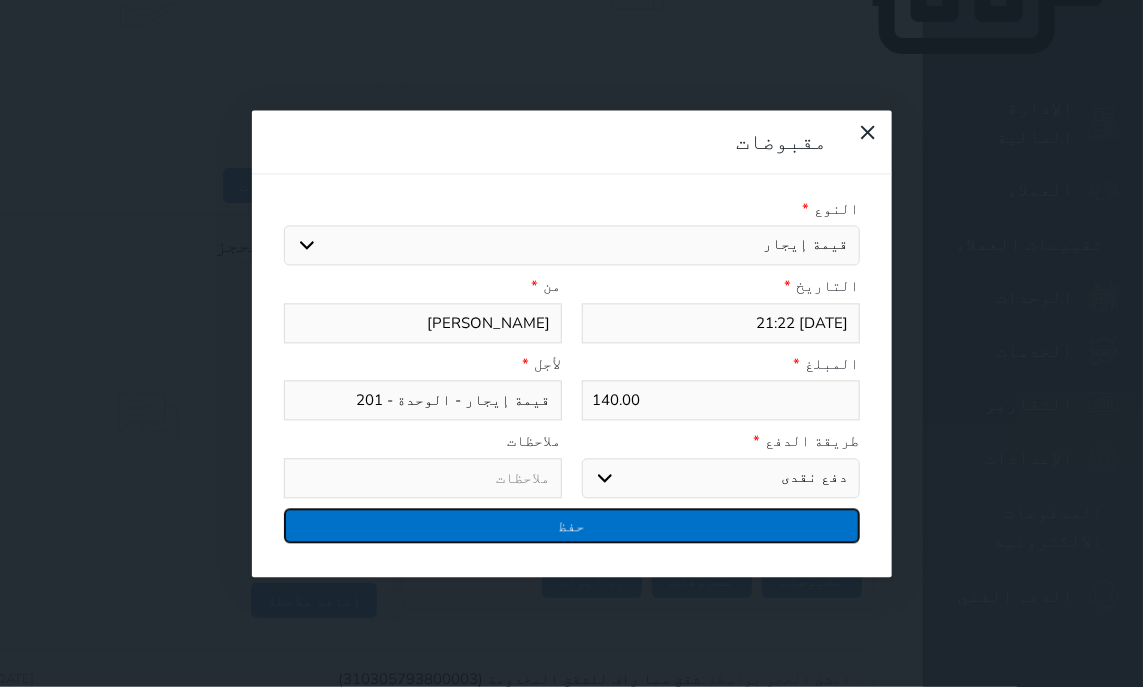 click on "حفظ" at bounding box center [572, 525] 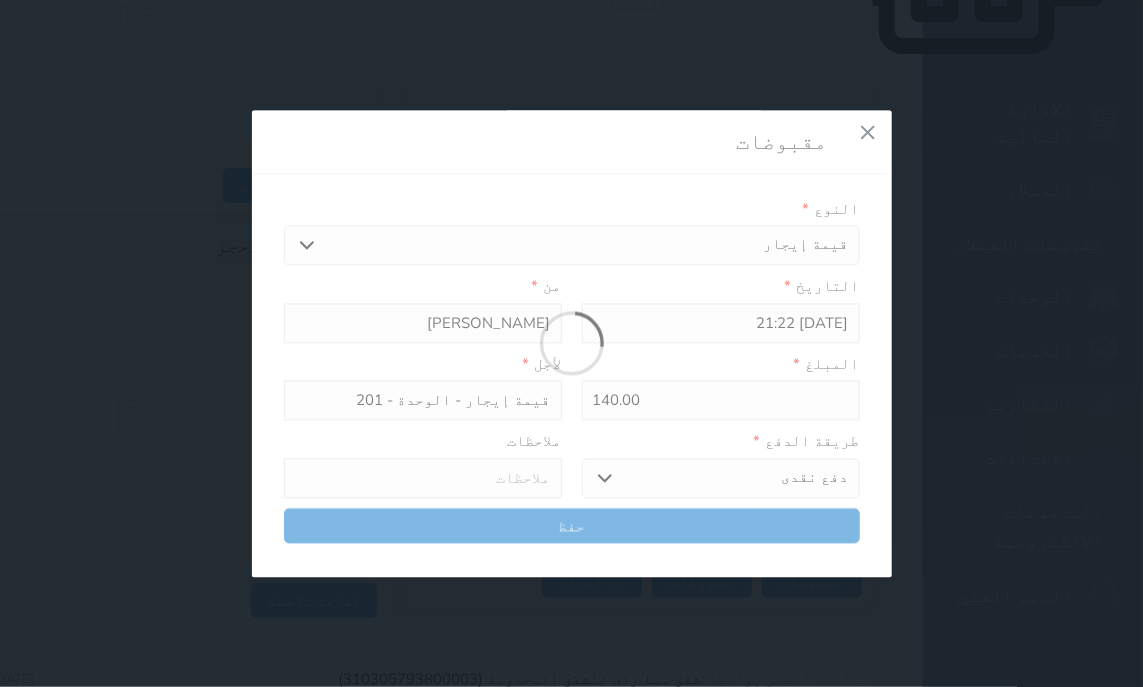 select 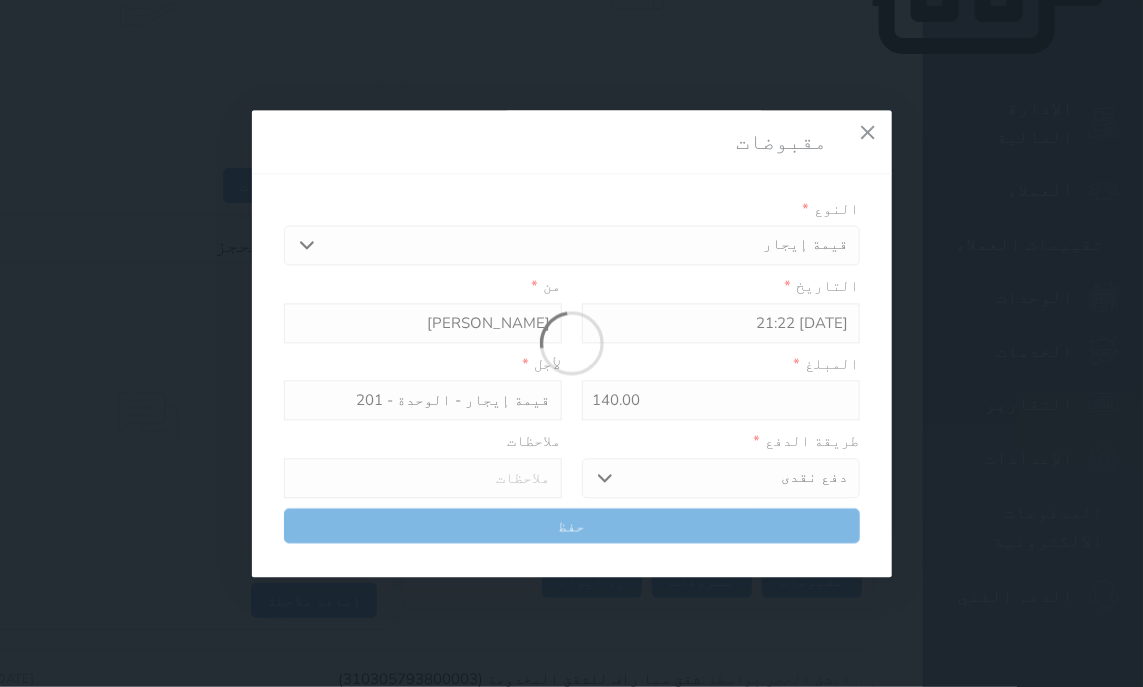 type 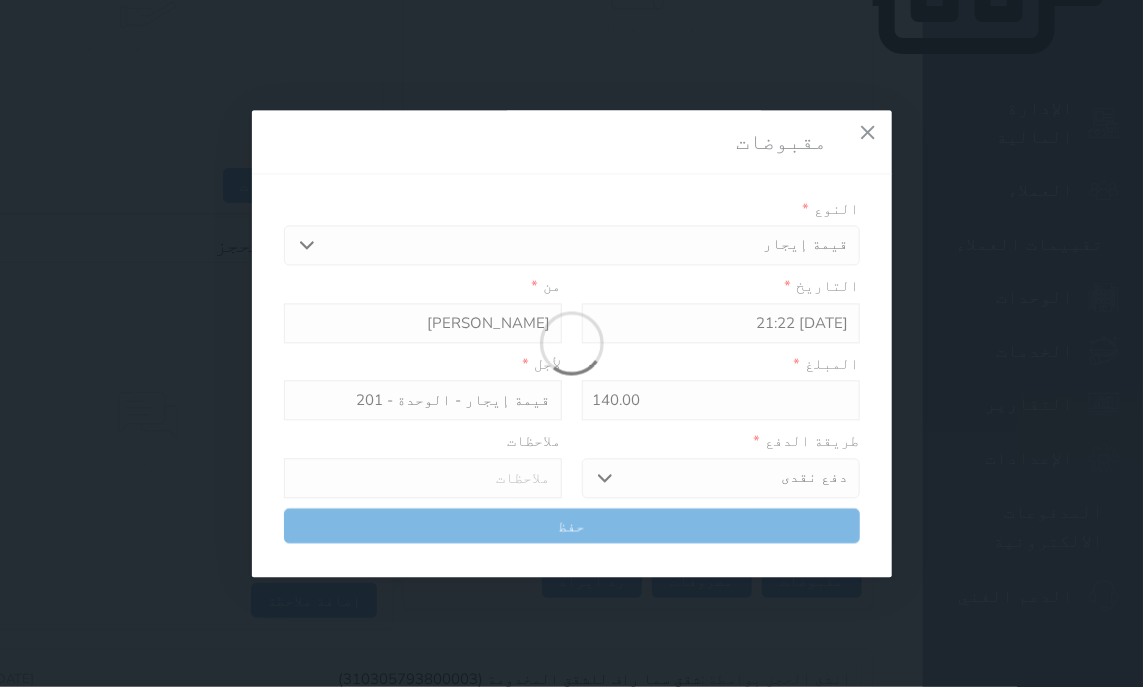 type on "0" 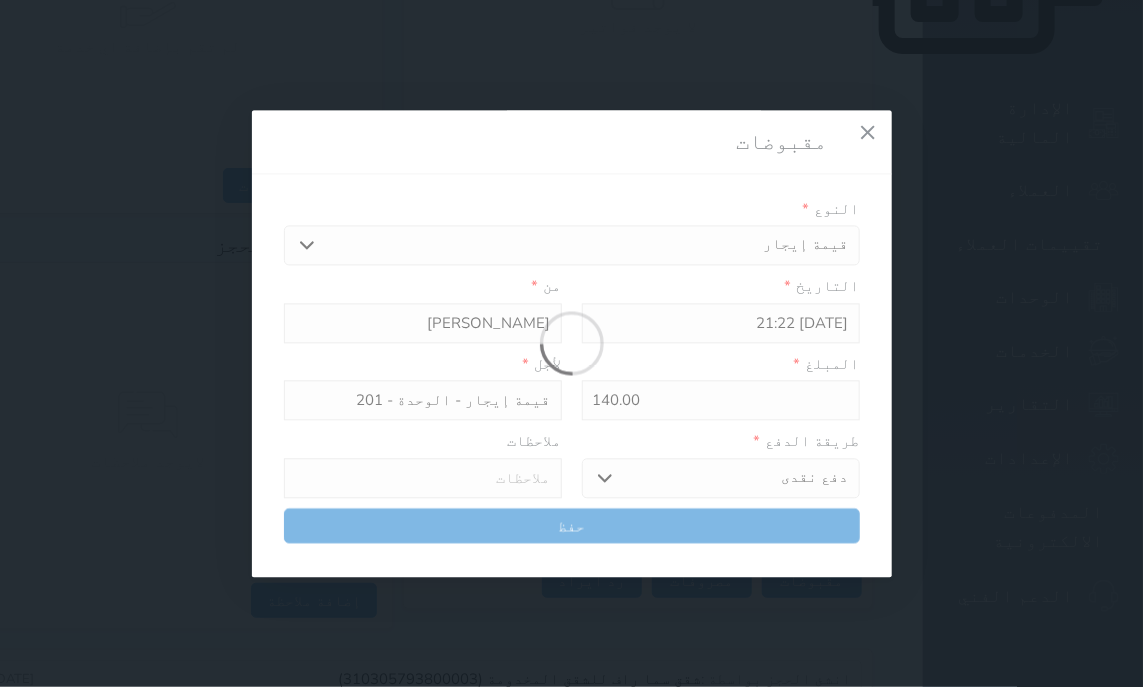 select 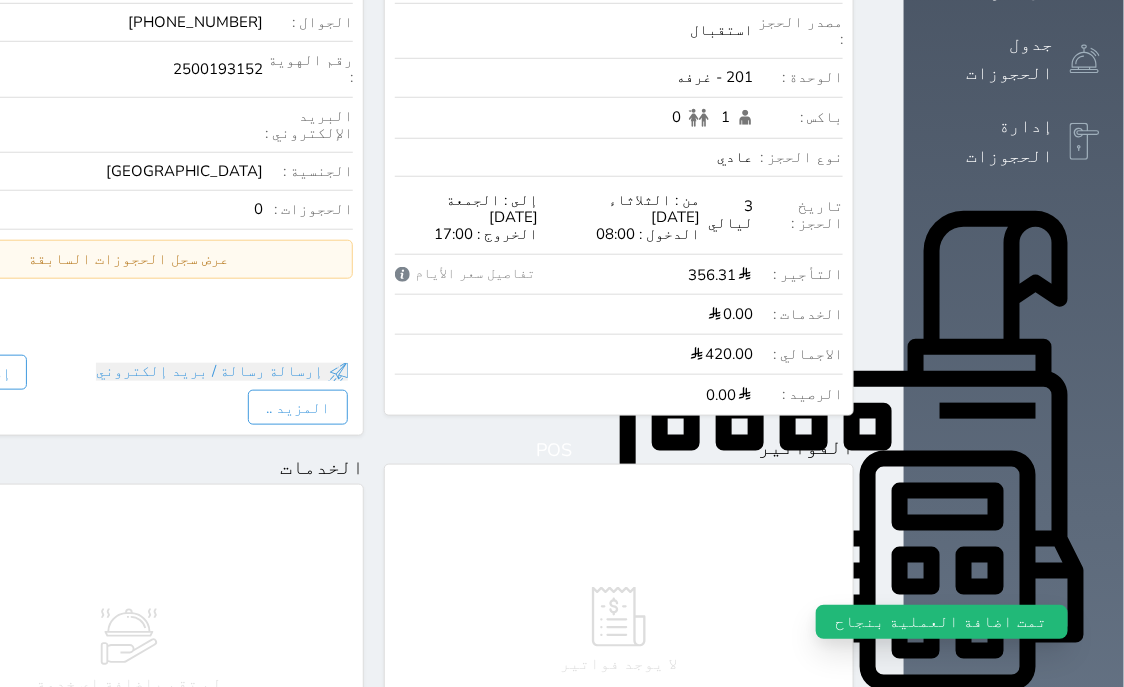 scroll, scrollTop: 0, scrollLeft: 0, axis: both 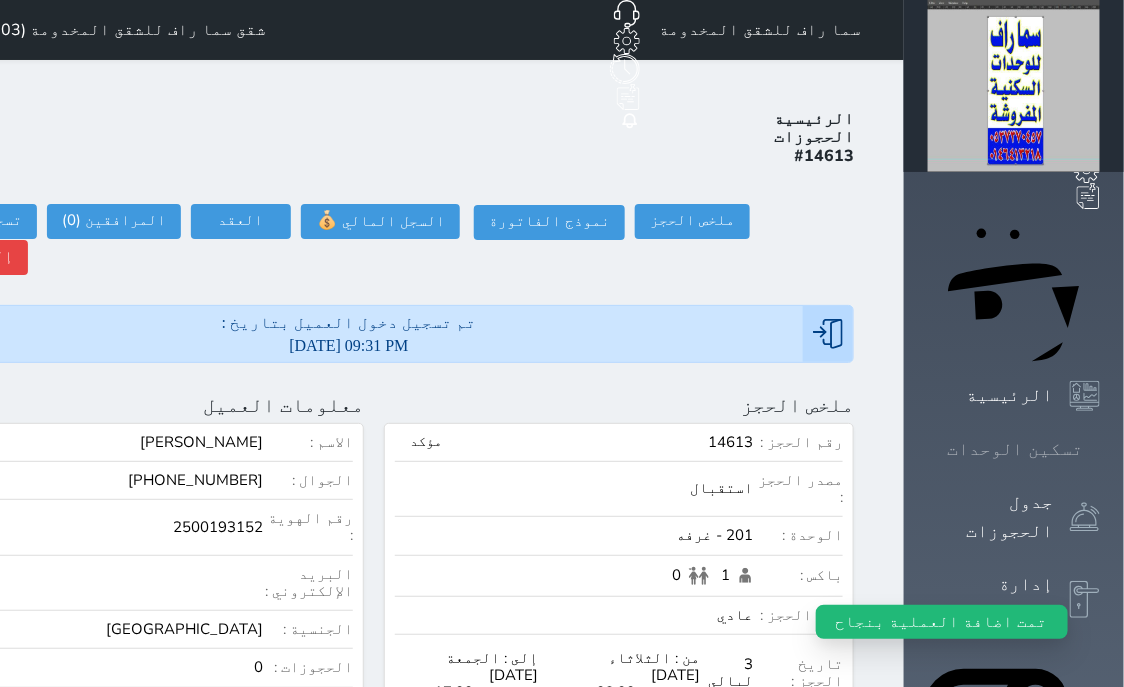 click 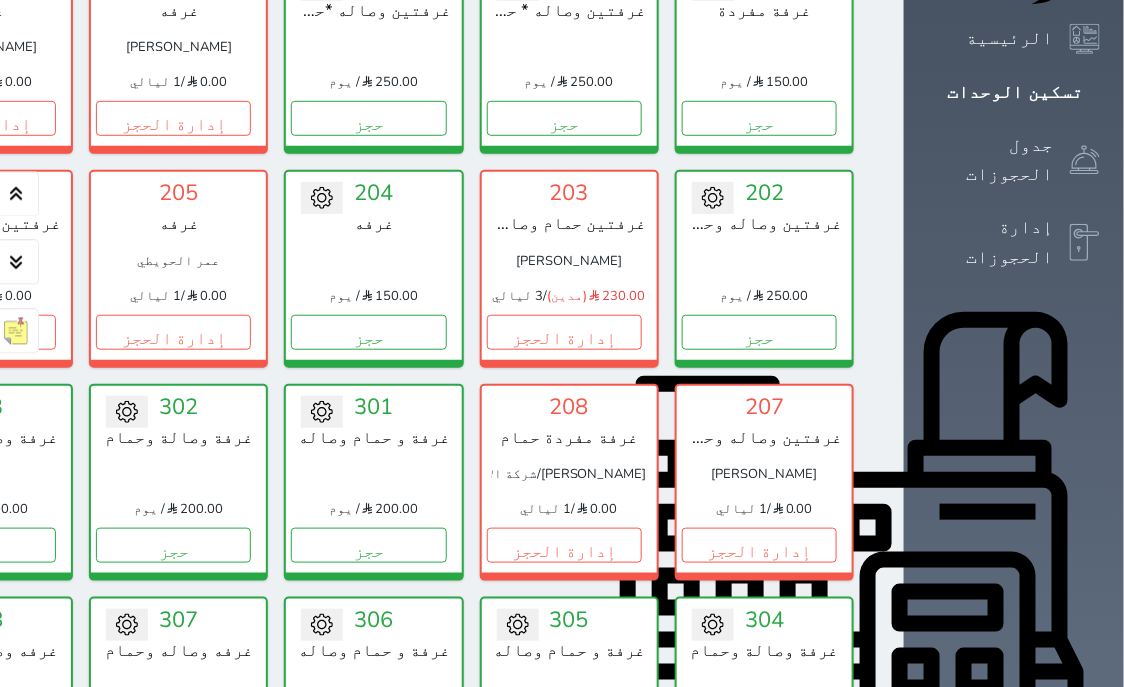 scroll, scrollTop: 460, scrollLeft: 0, axis: vertical 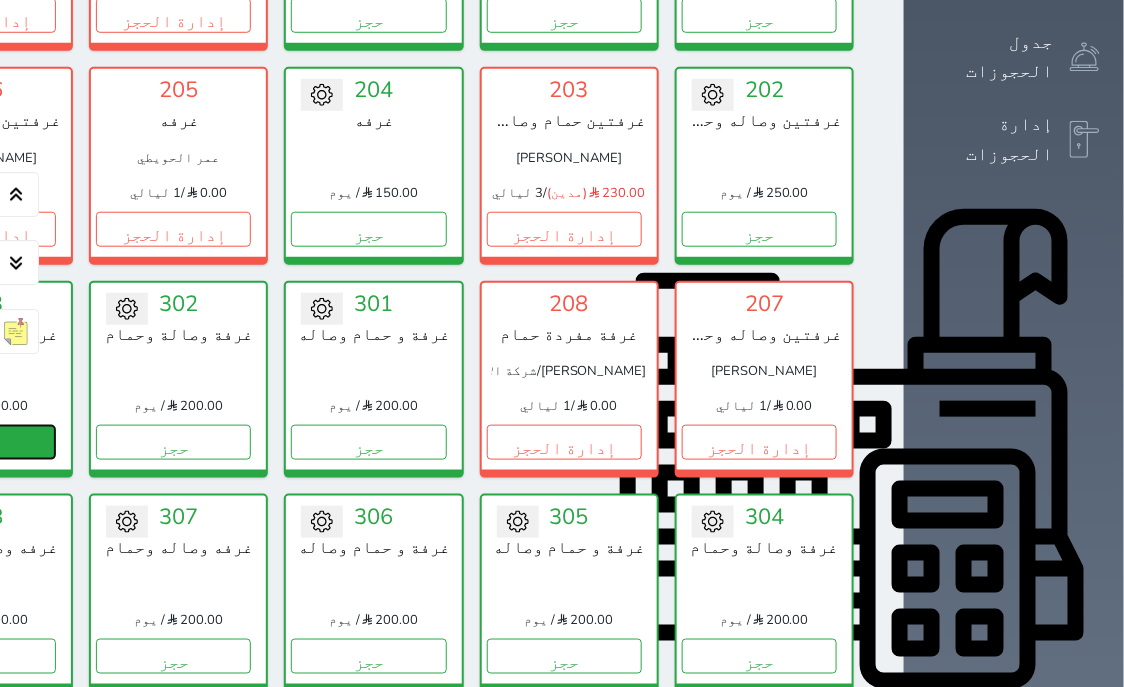 click on "حجز" at bounding box center (-22, 442) 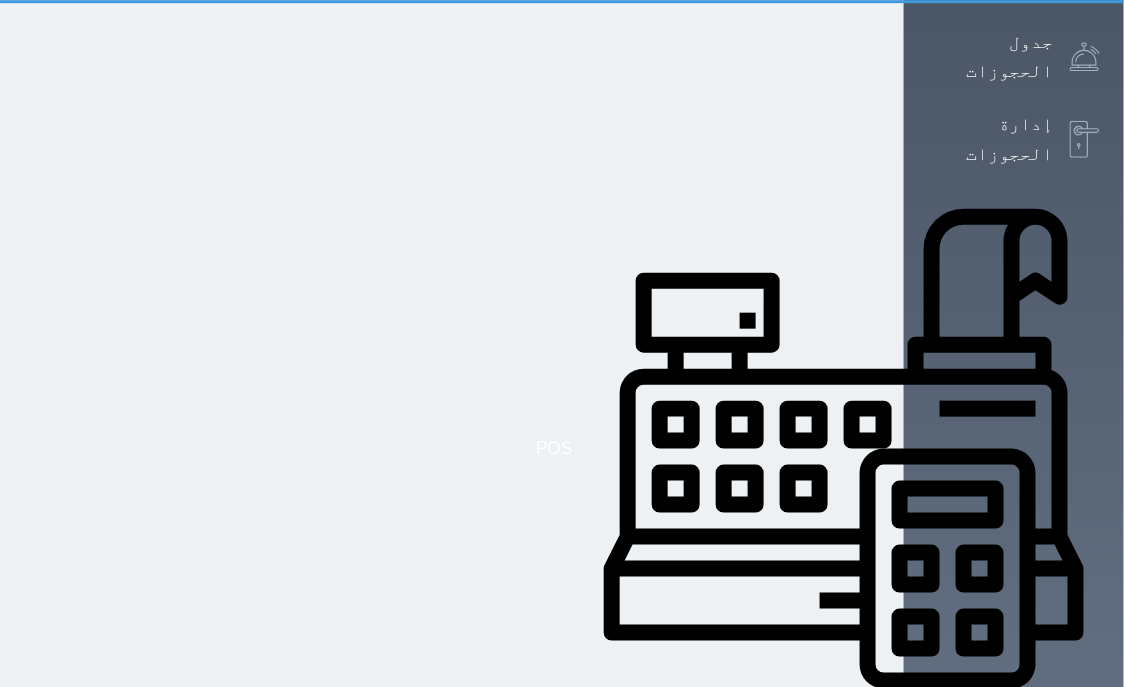 select on "1" 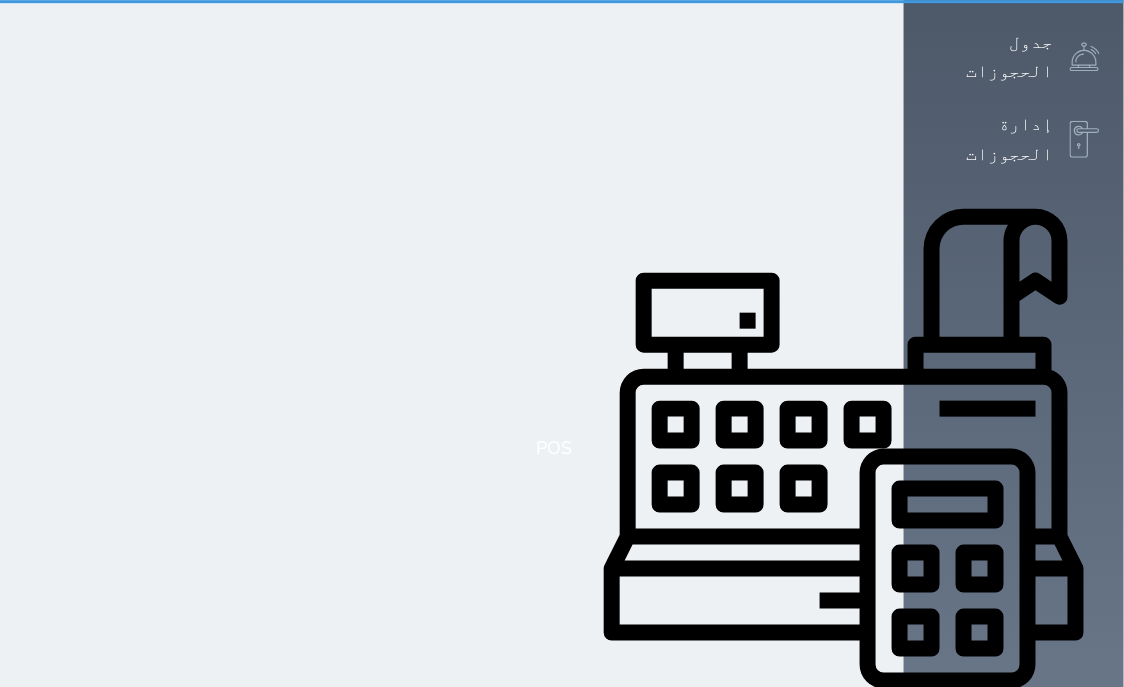 scroll, scrollTop: 0, scrollLeft: 0, axis: both 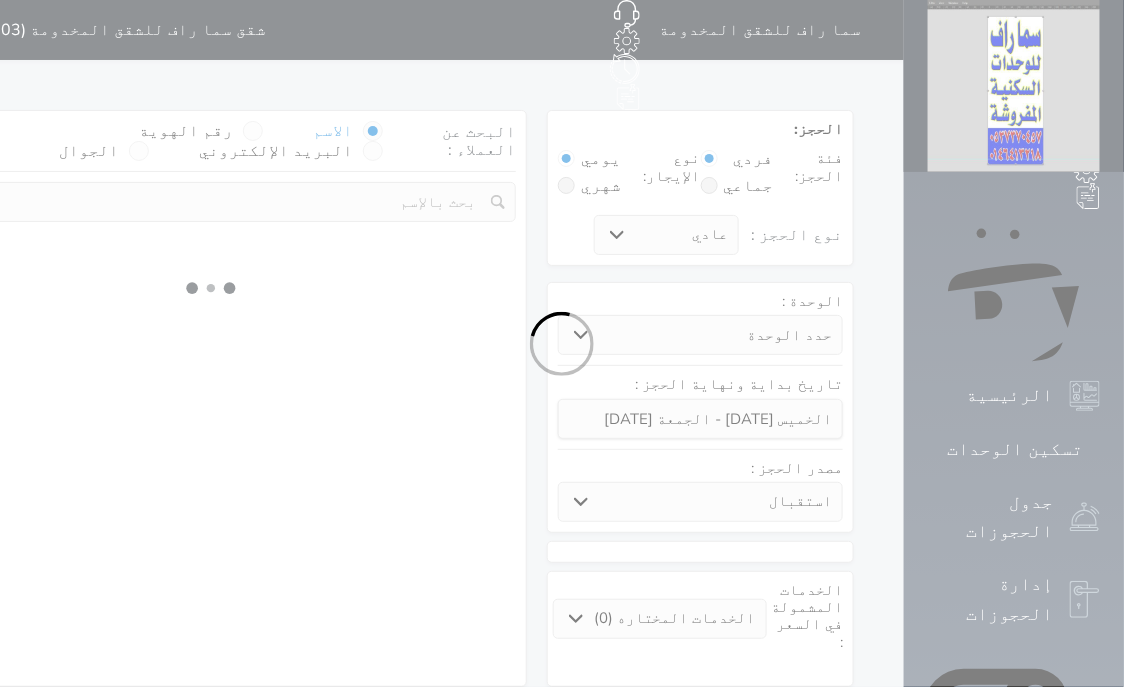 select 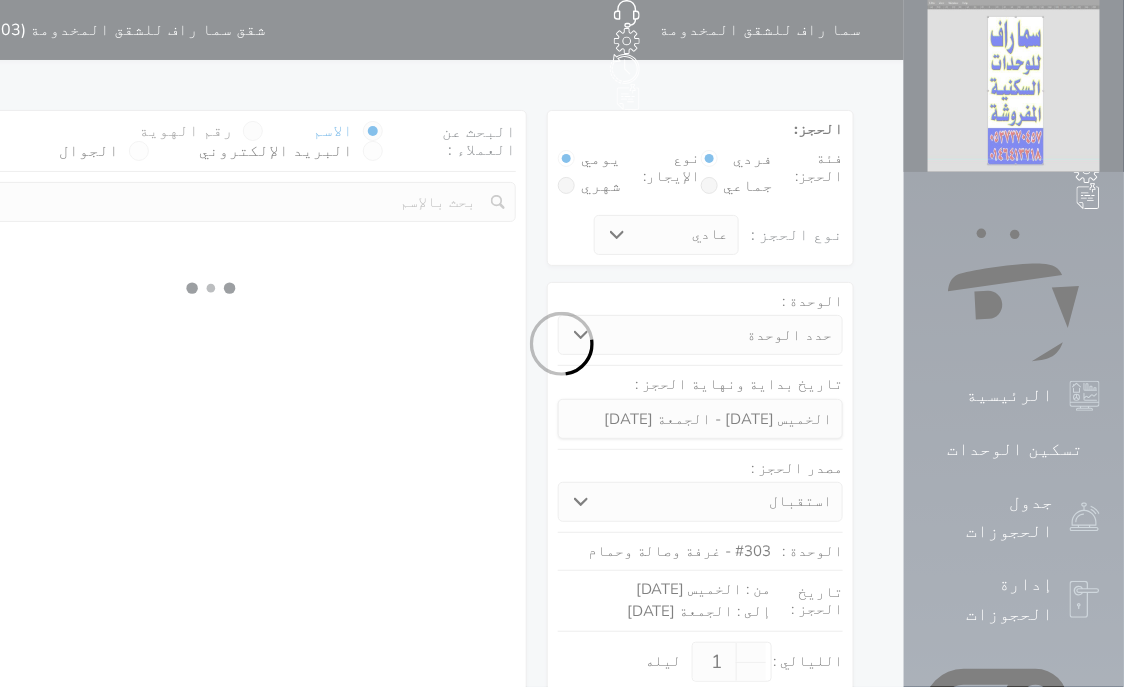 select on "1" 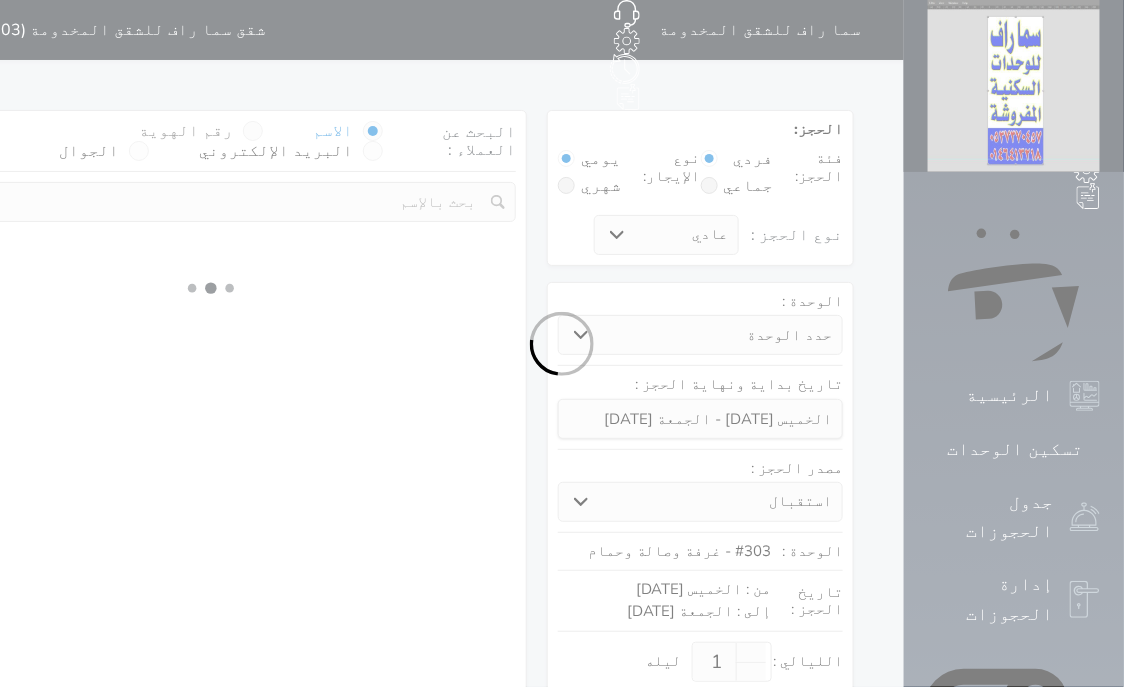 select on "113" 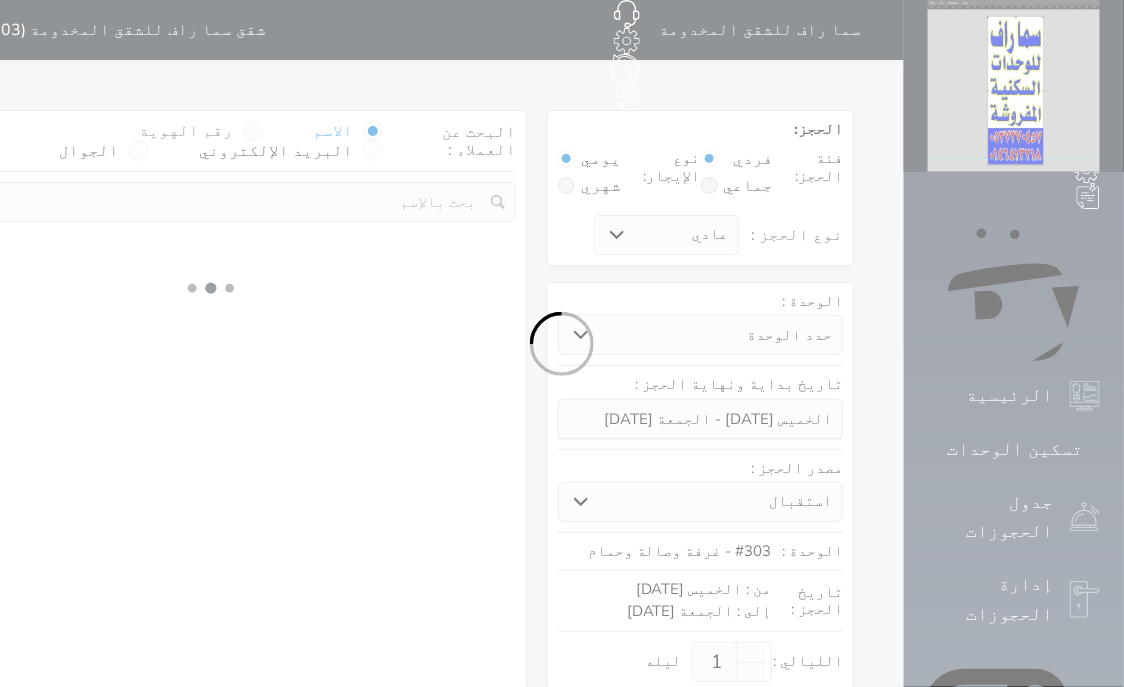 select on "1" 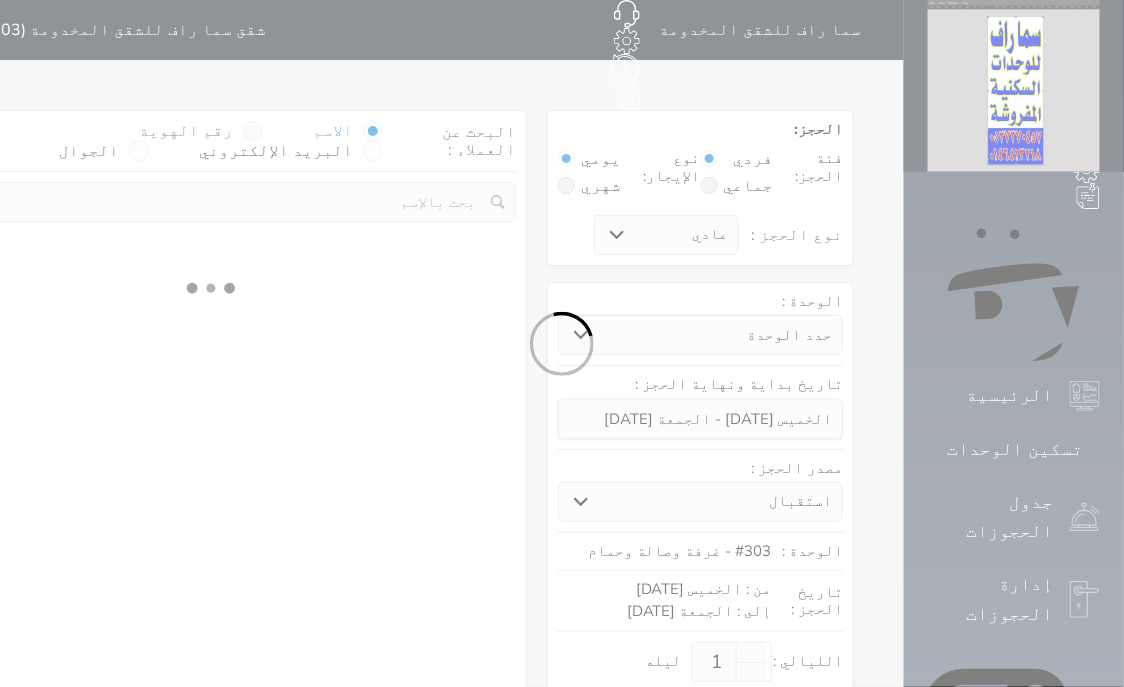select 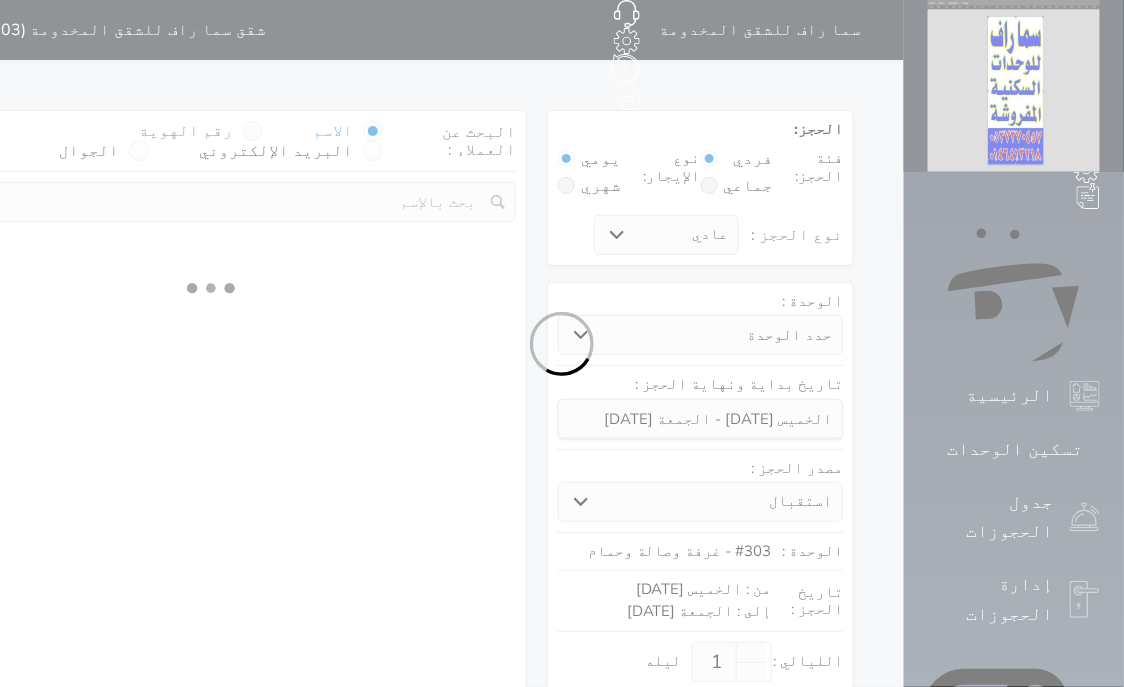 select on "7" 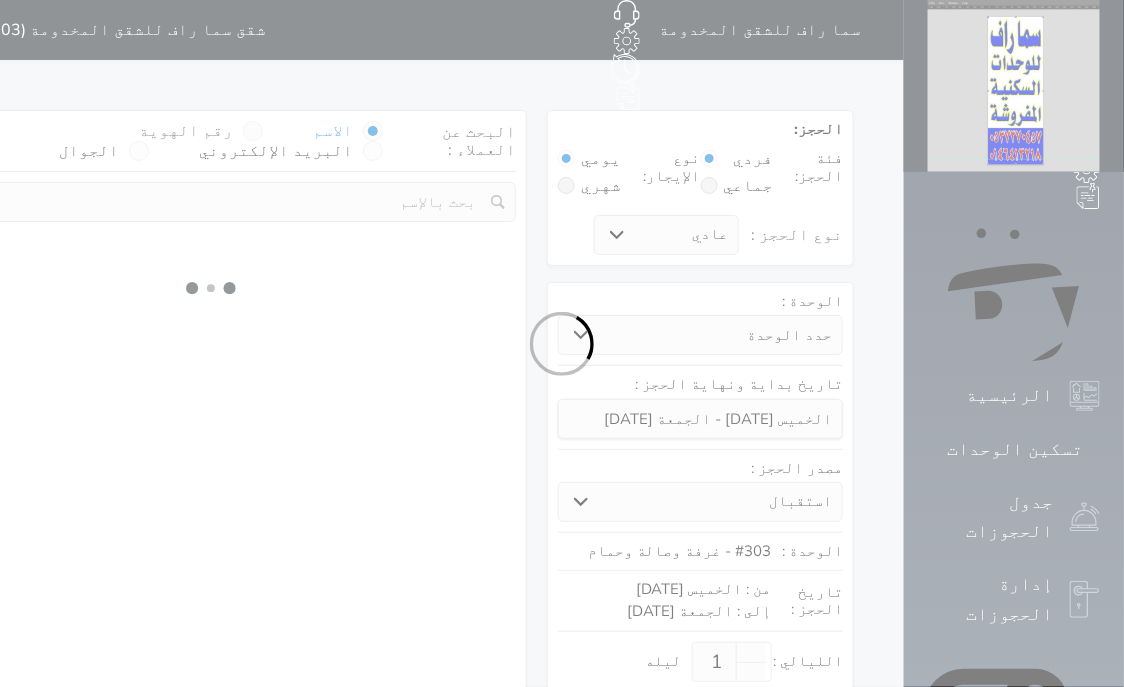 select 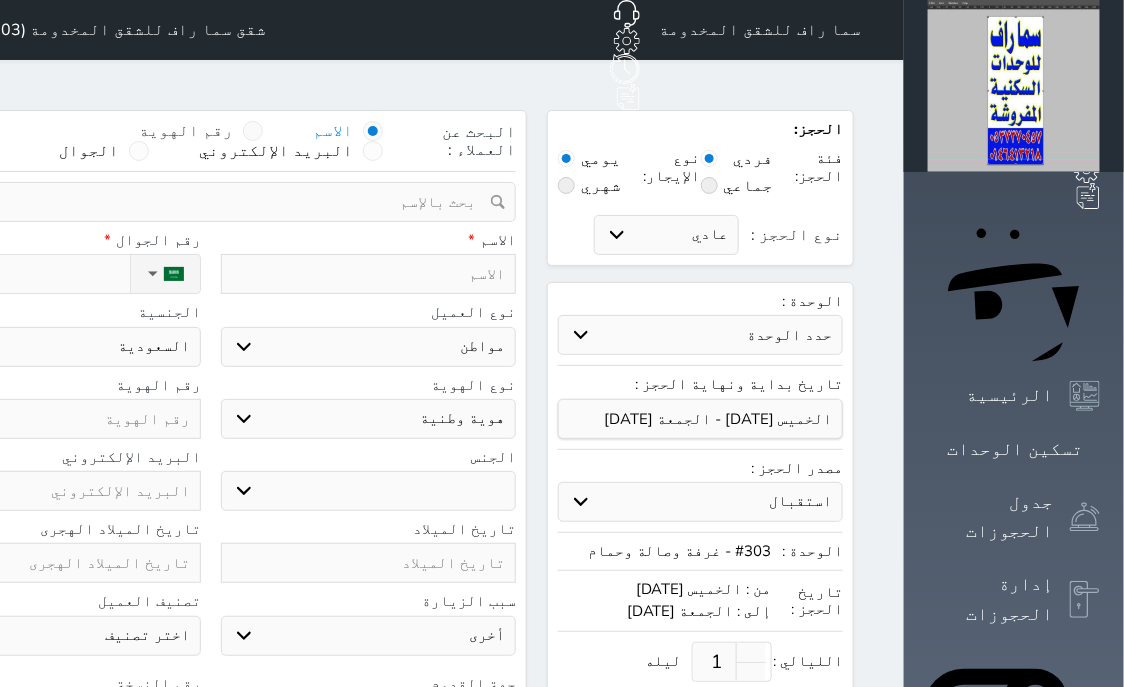 select 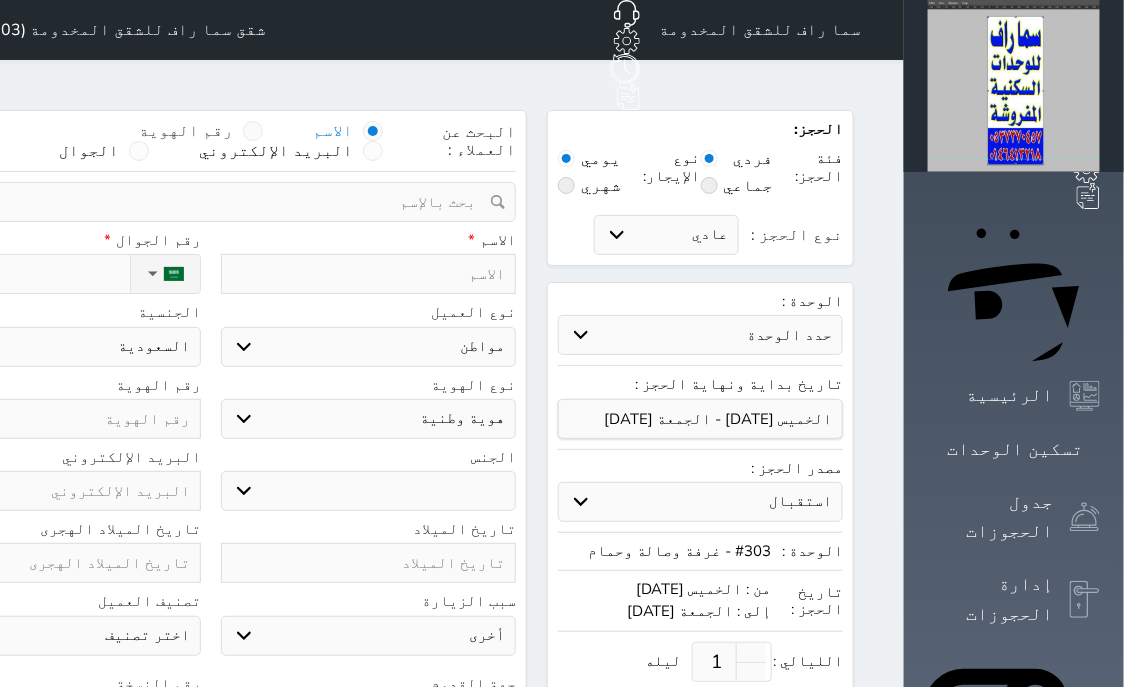 select 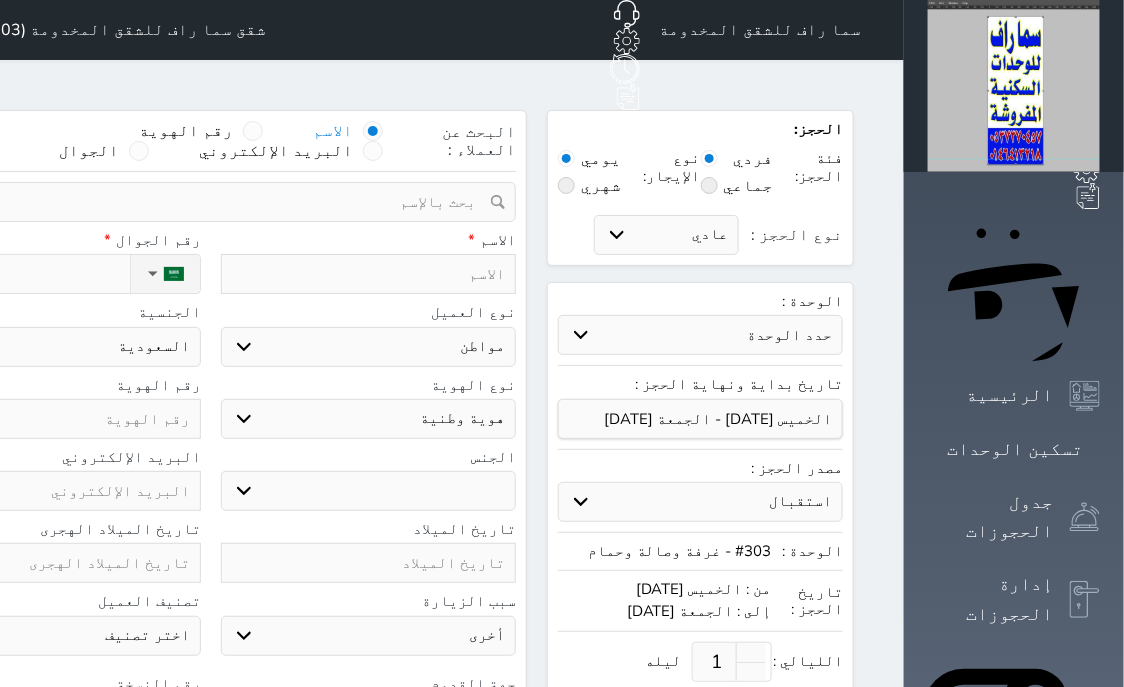 select 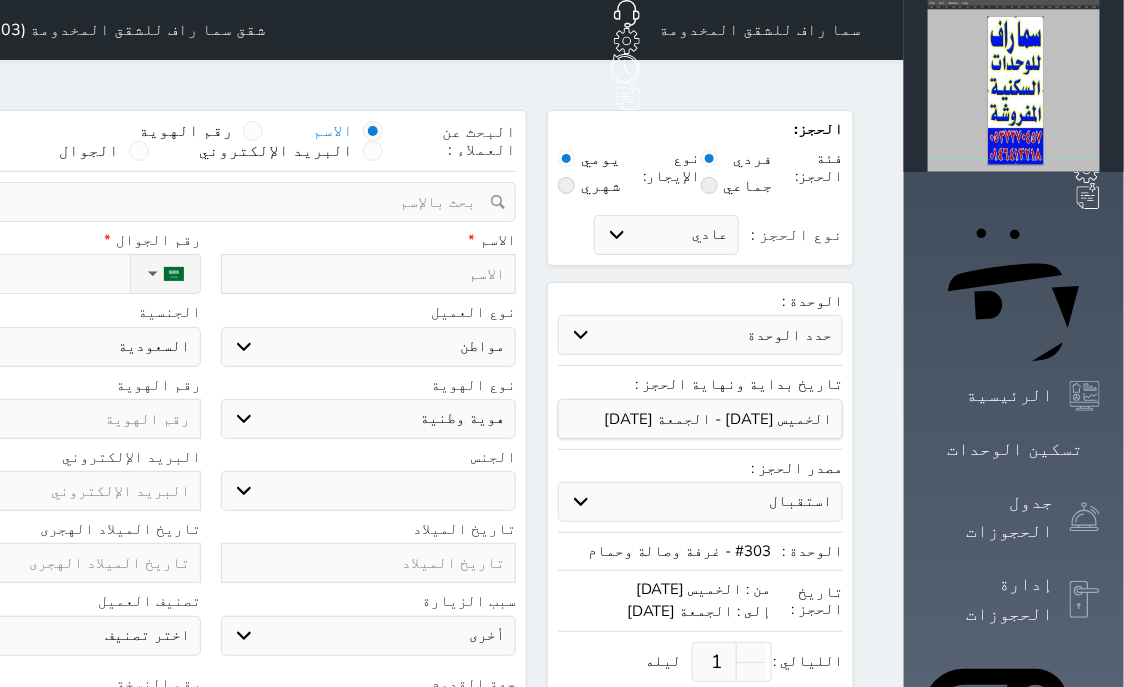 select 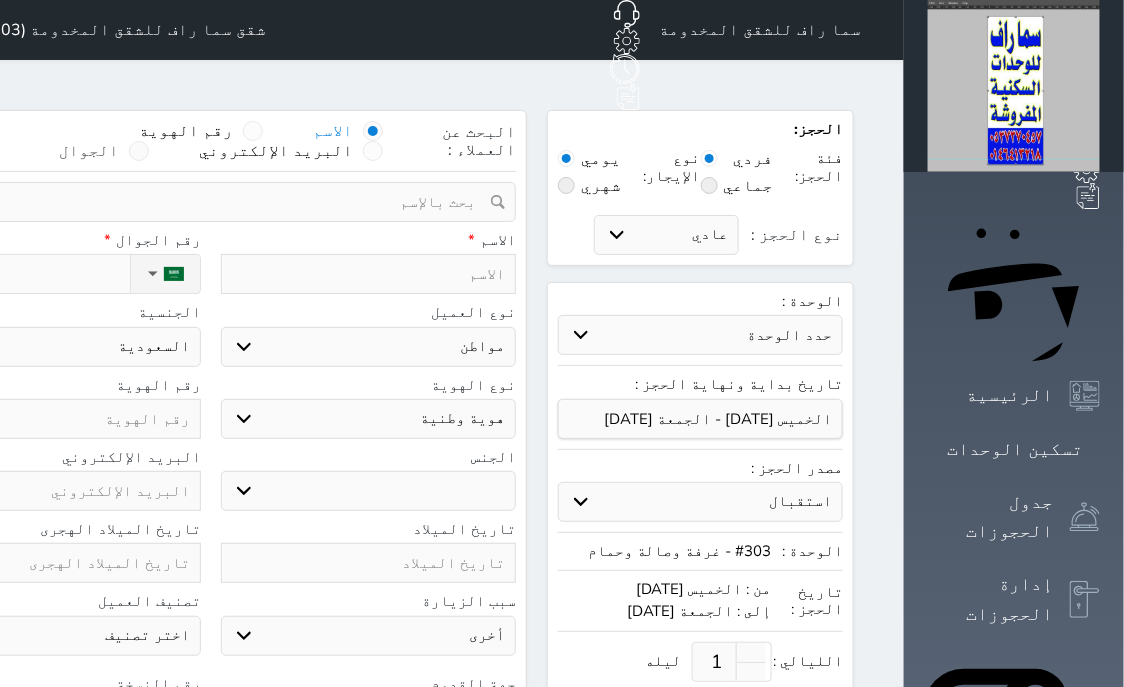 click at bounding box center (139, 151) 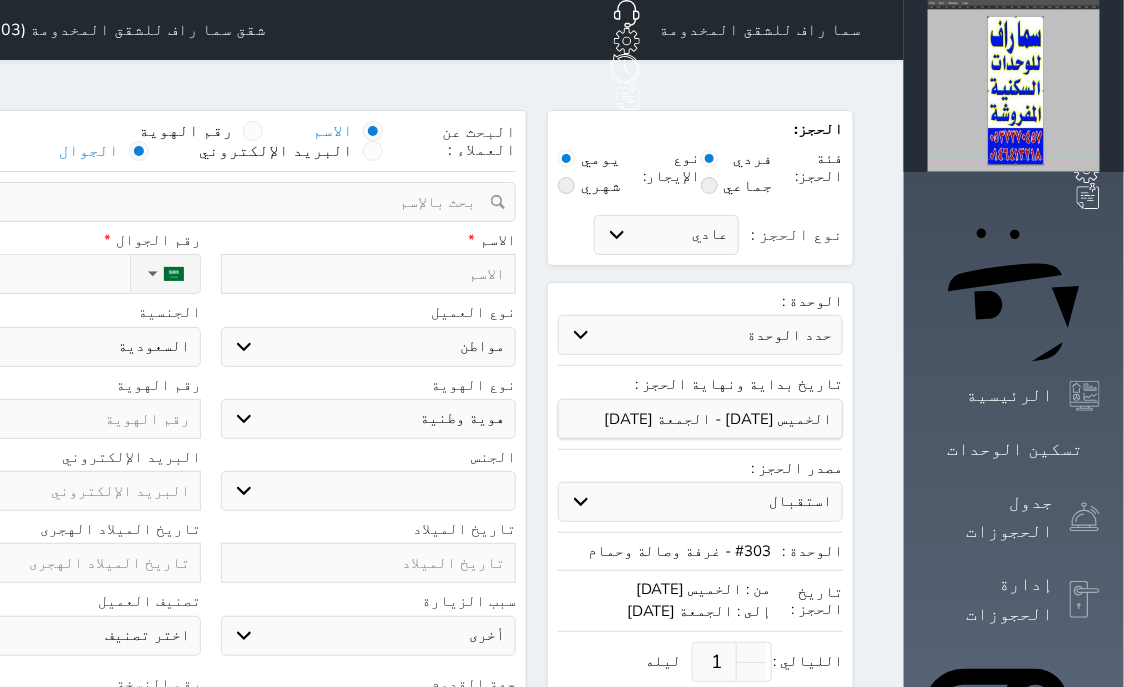 select 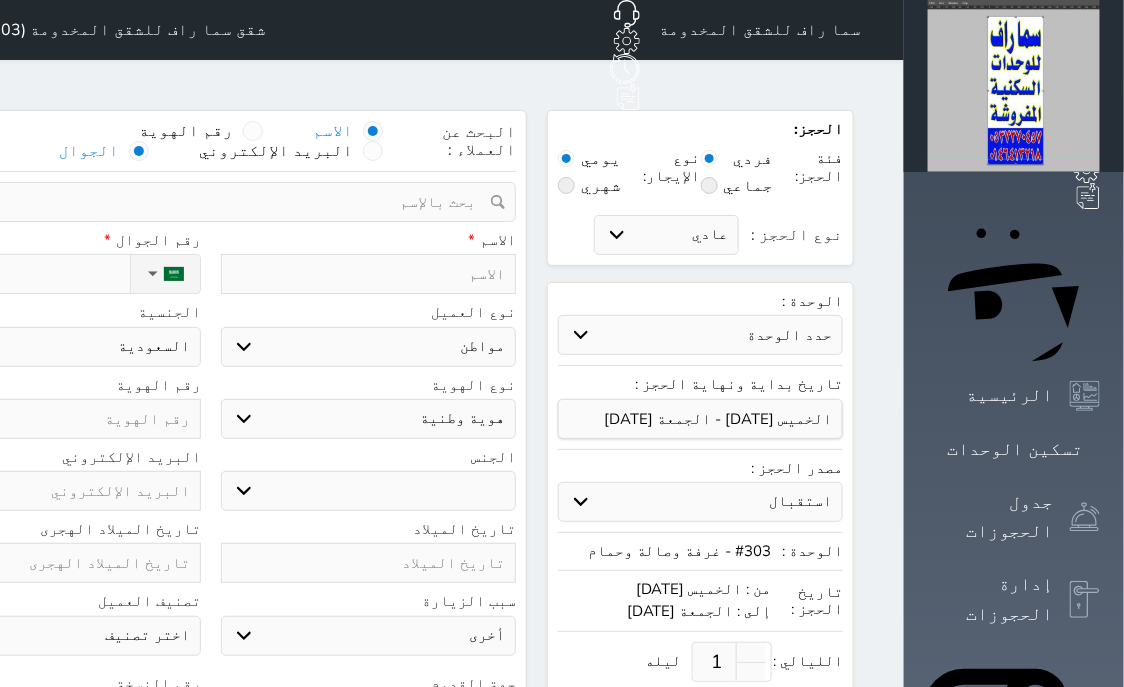 select 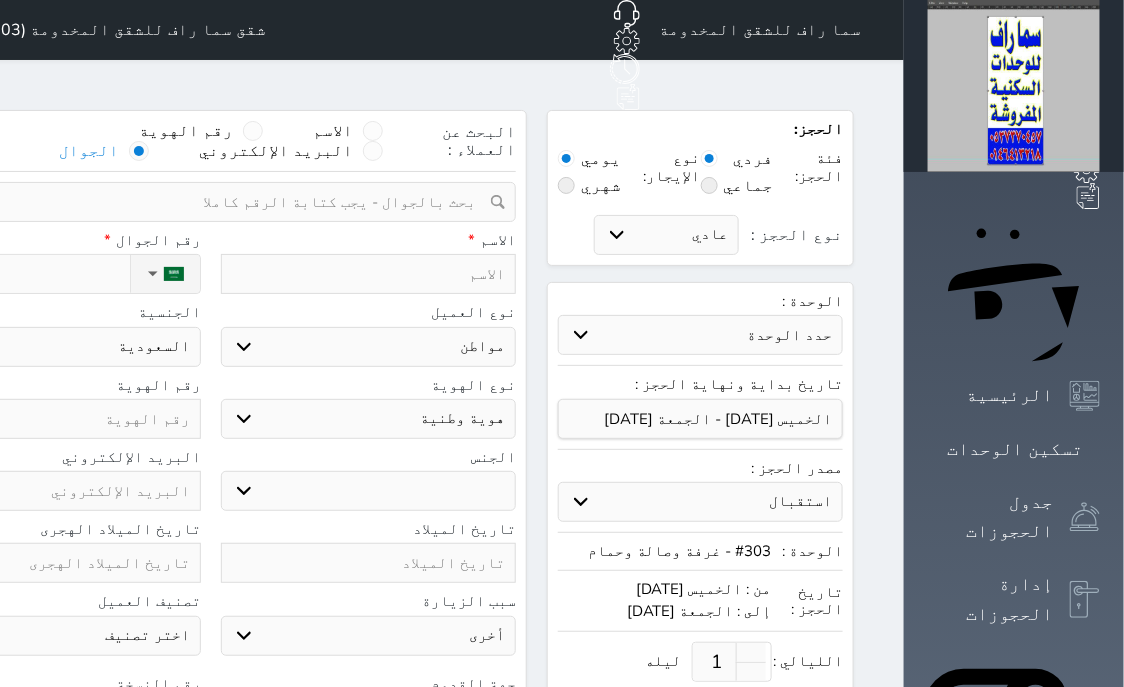 click at bounding box center [203, 202] 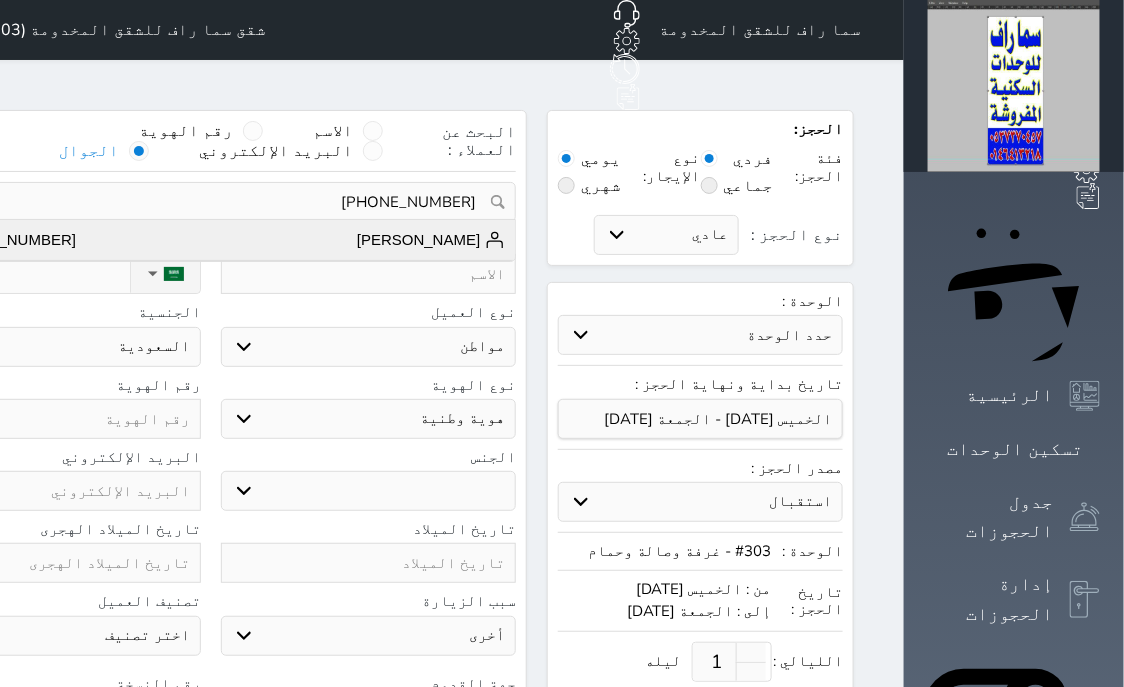 click on "[PERSON_NAME]" at bounding box center [431, 240] 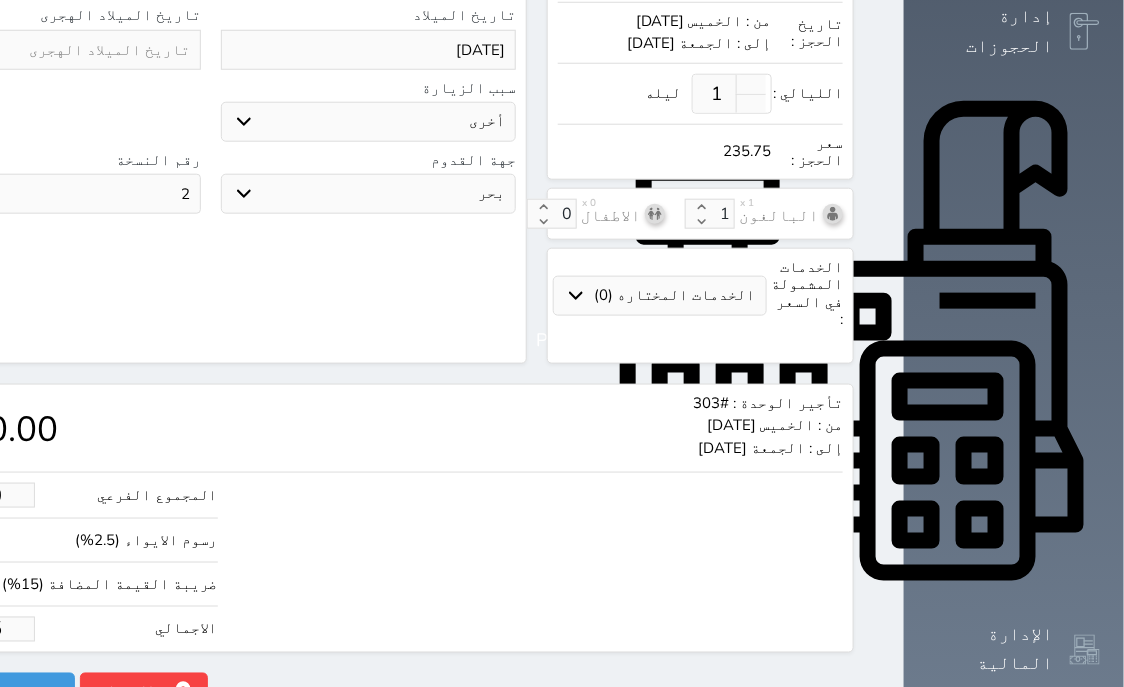 scroll, scrollTop: 621, scrollLeft: 0, axis: vertical 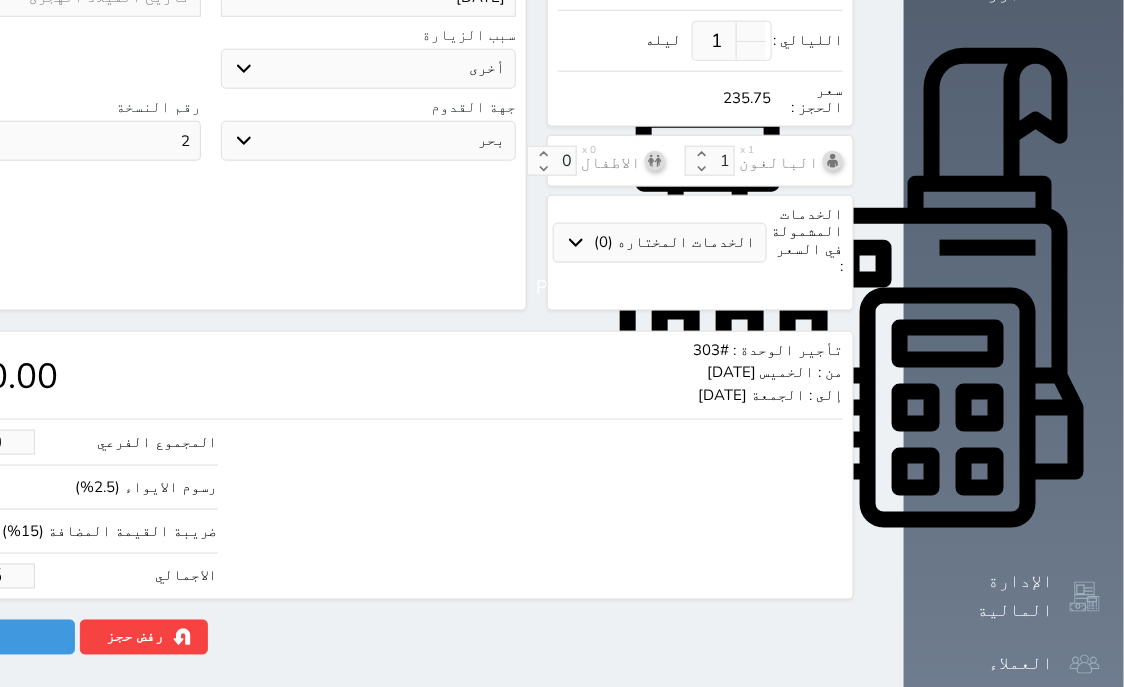 click on "235.75" at bounding box center (-30, 576) 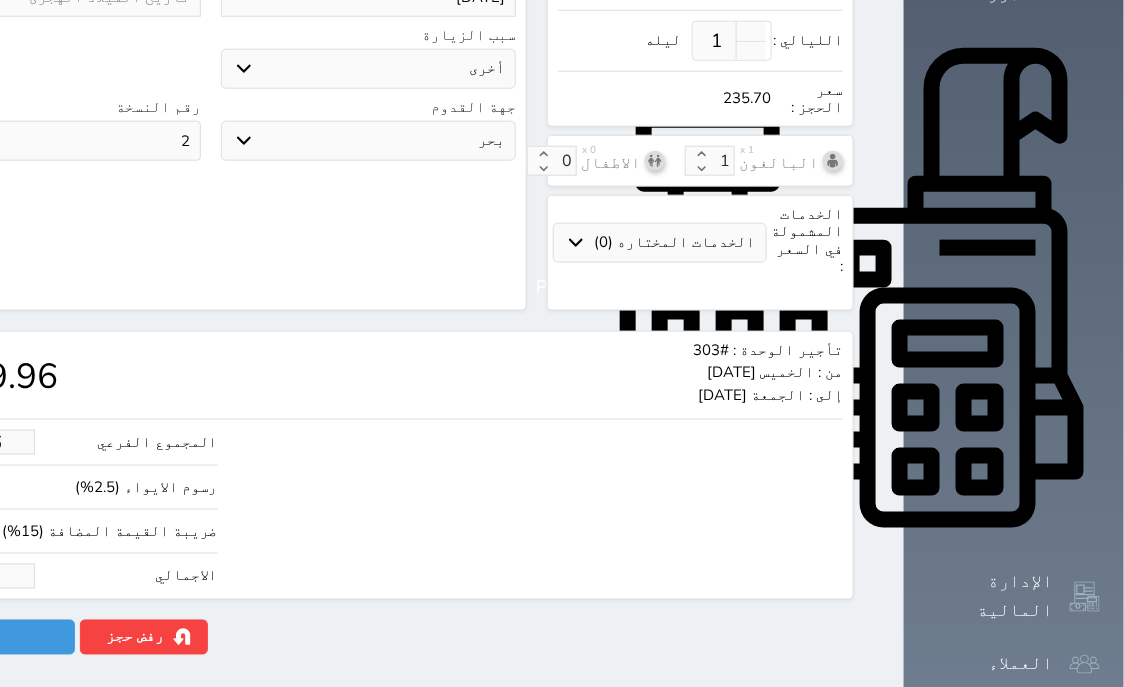 type on "199.36" 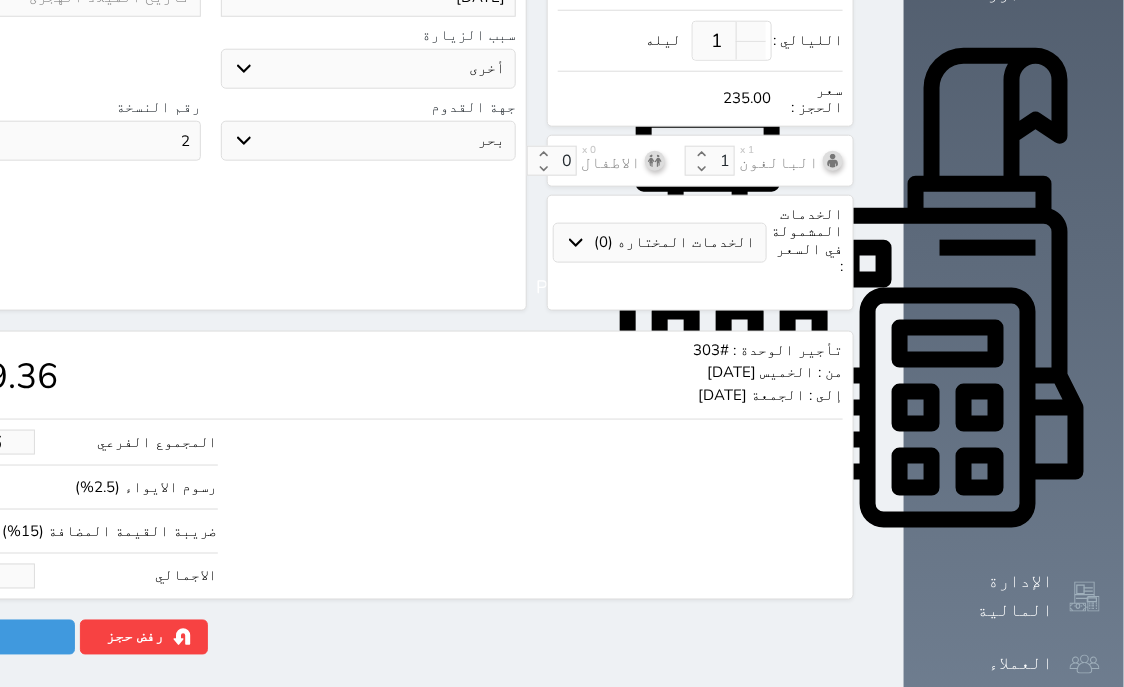 type on "19.51" 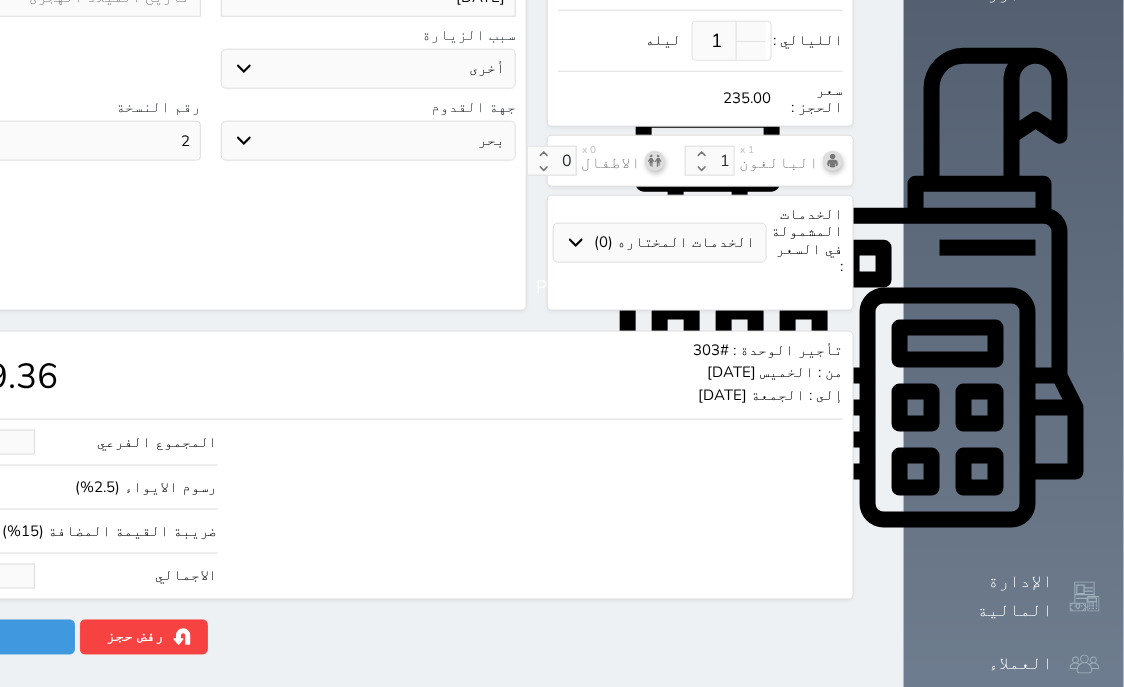 type on "1.70" 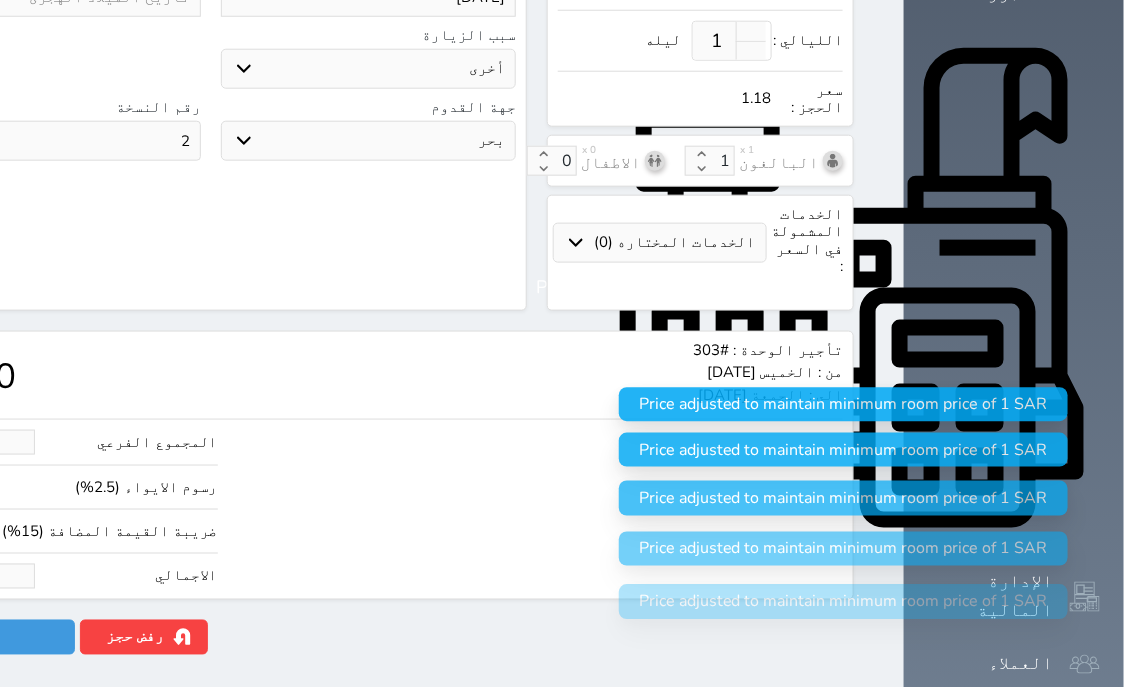 type on "1" 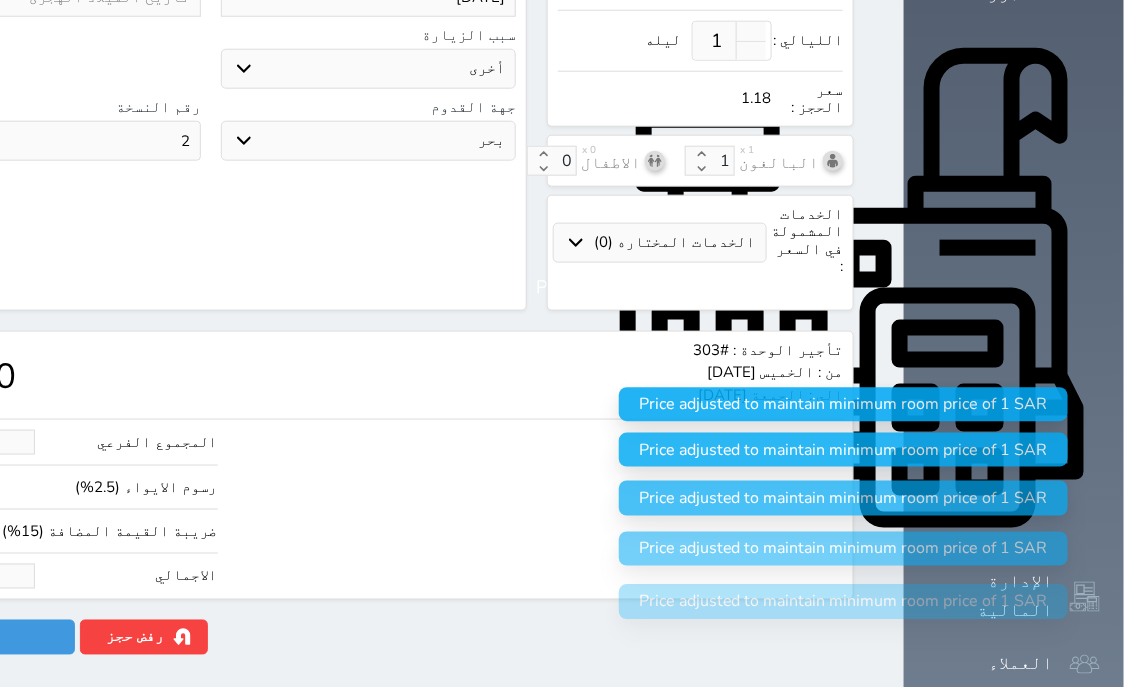 type 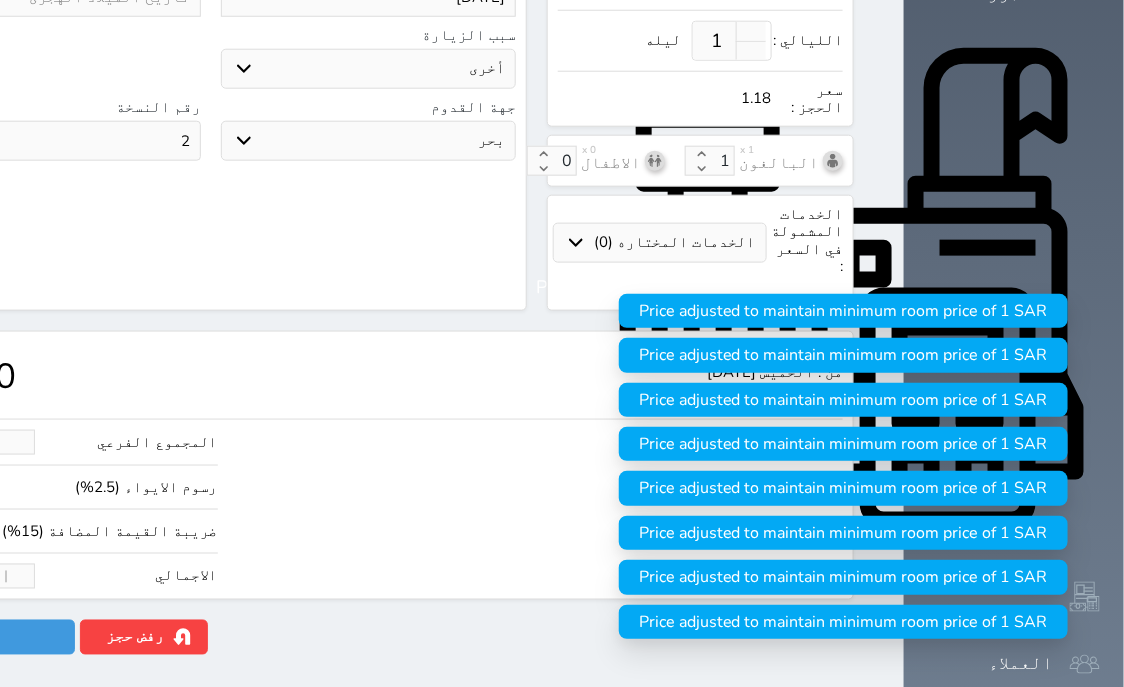 type on "1.70" 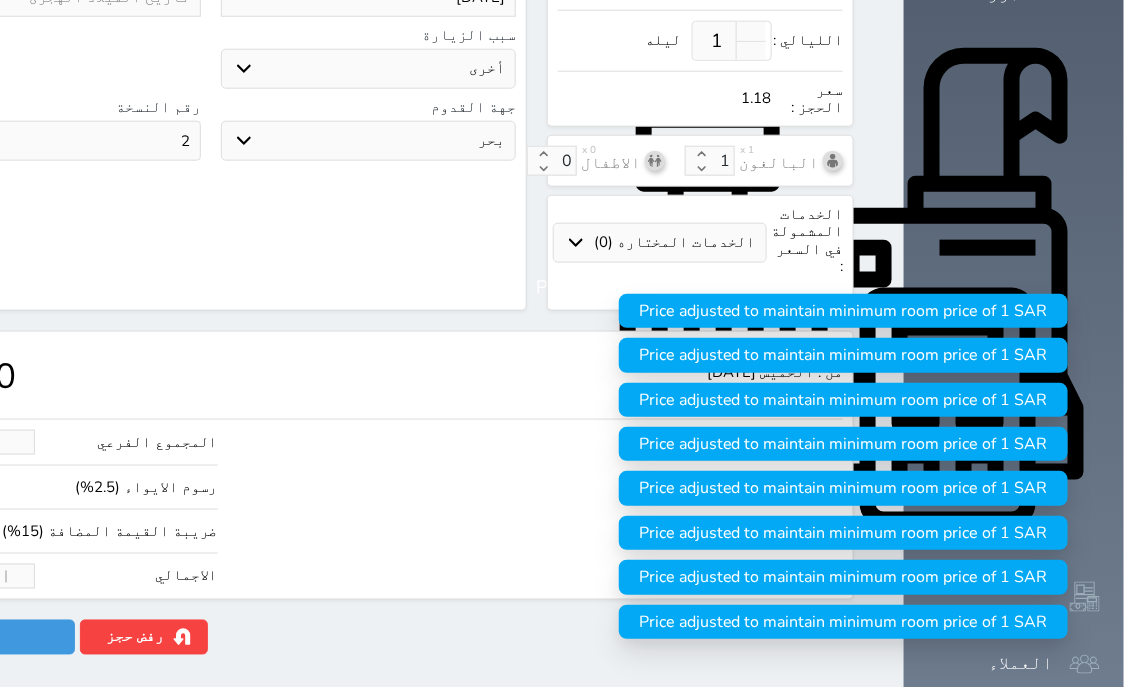 type on "2" 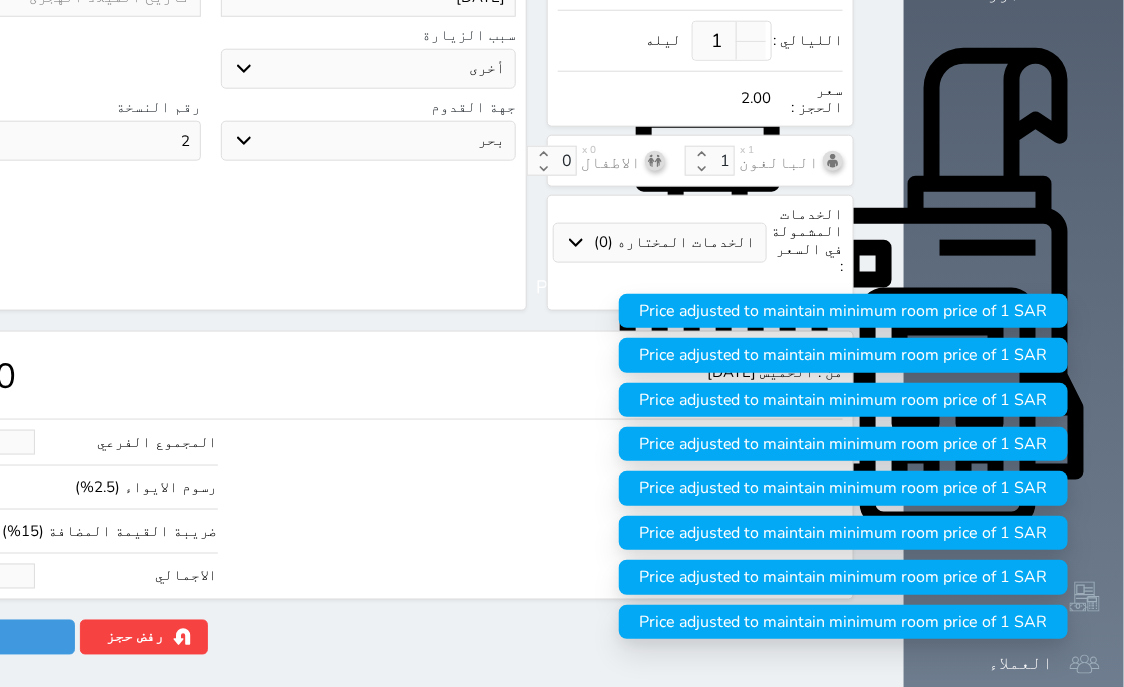 type on "19.51" 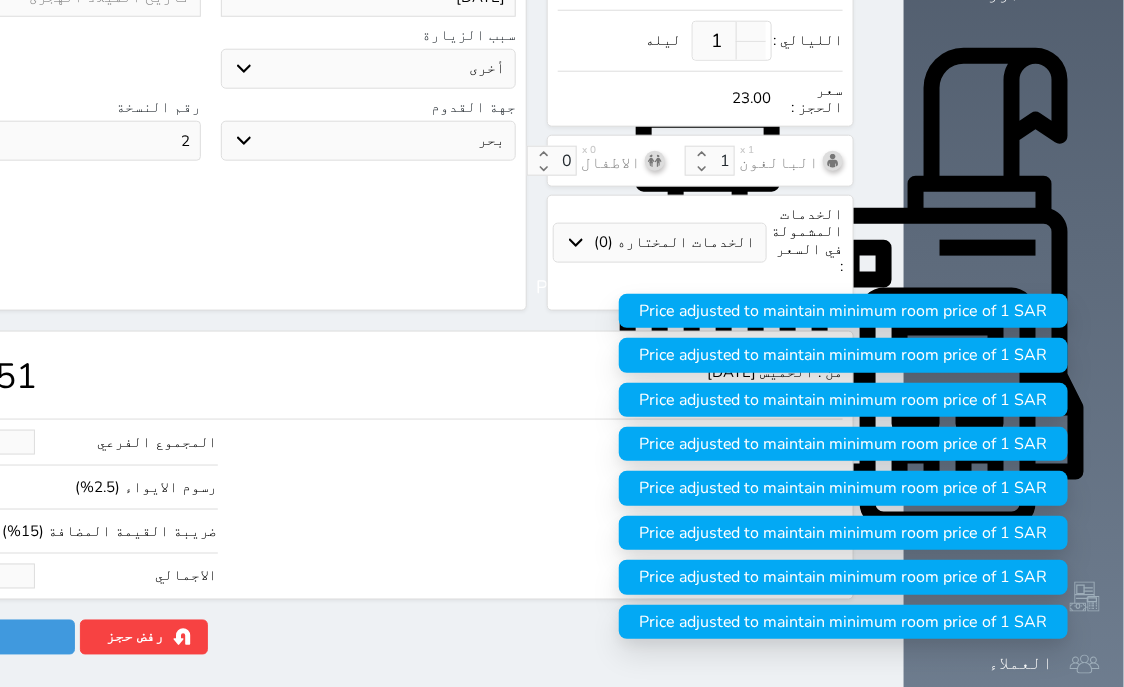 type on "195.12" 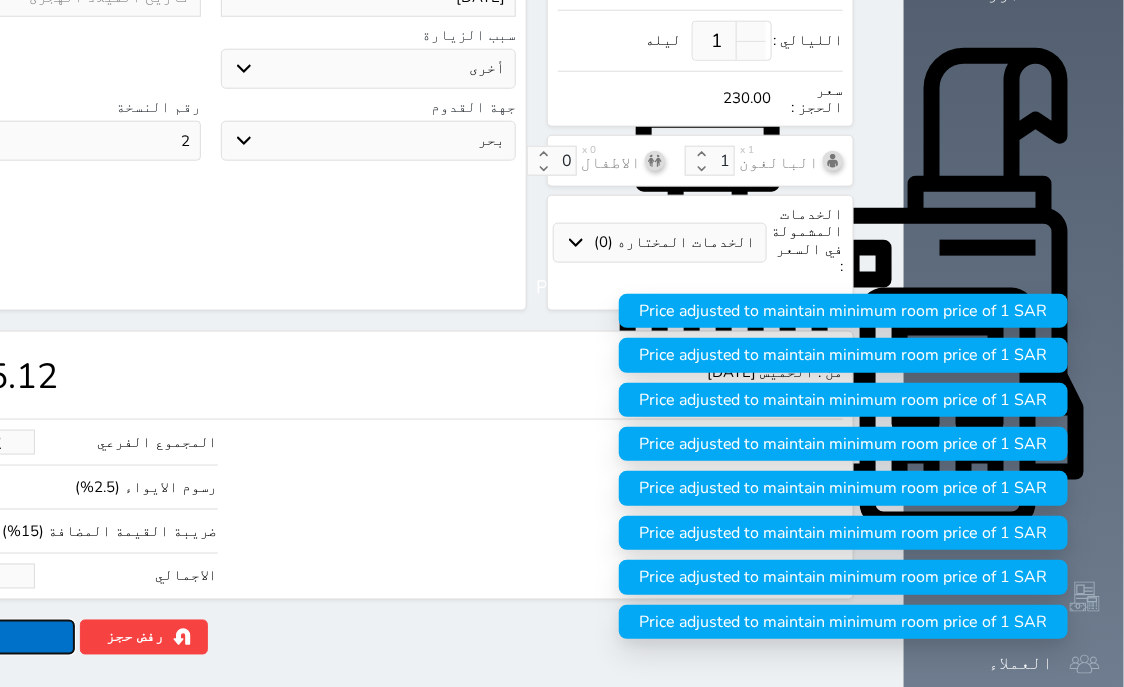 type on "230.00" 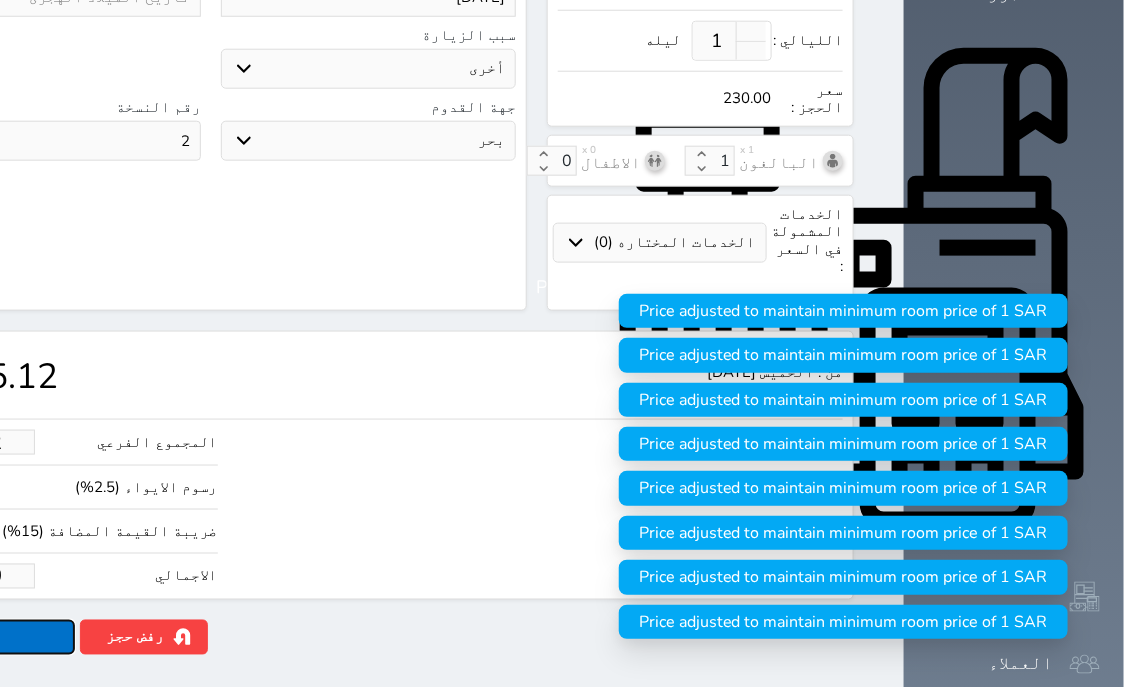 click on "حجز" at bounding box center (-13, 637) 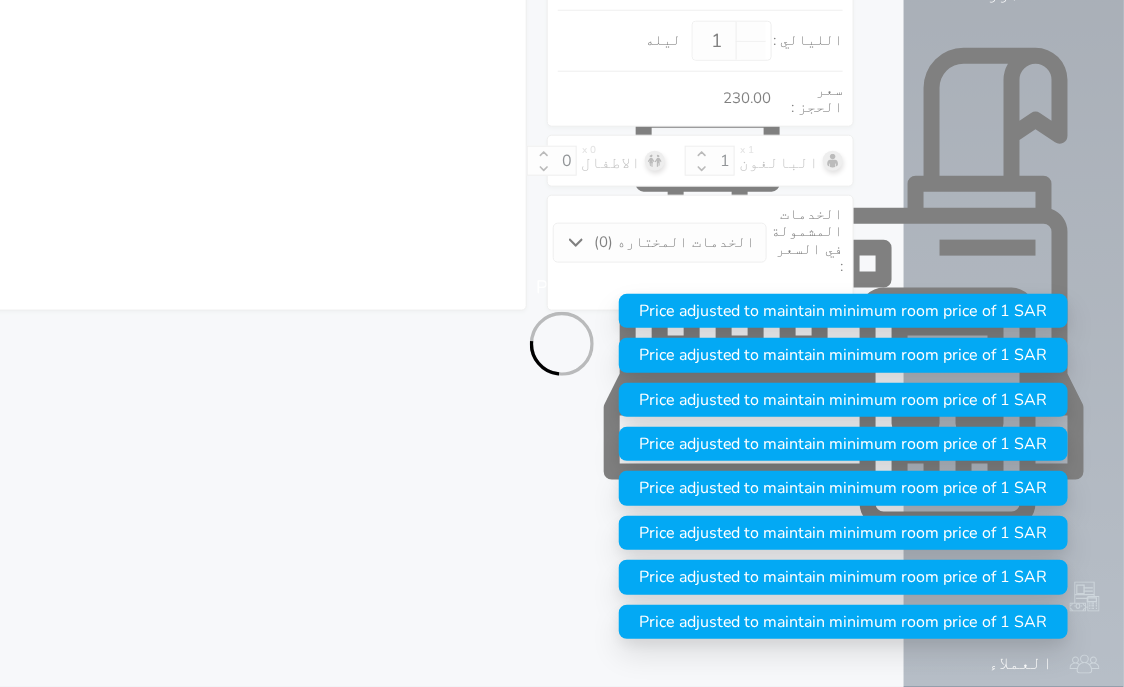 select on "1" 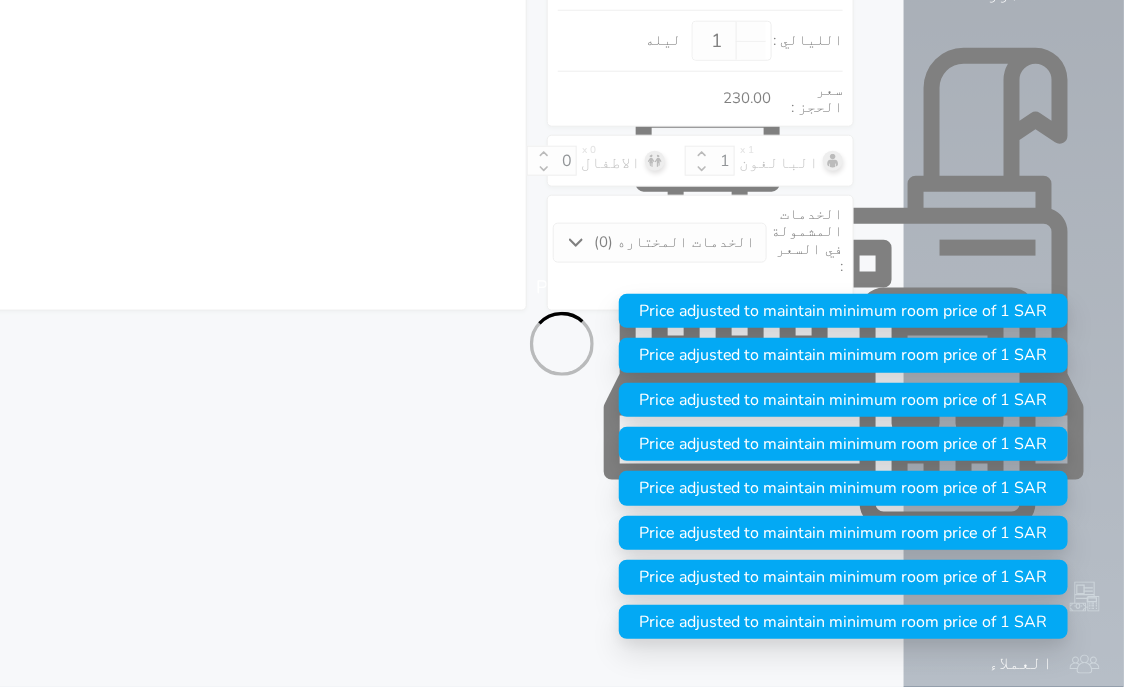 select on "113" 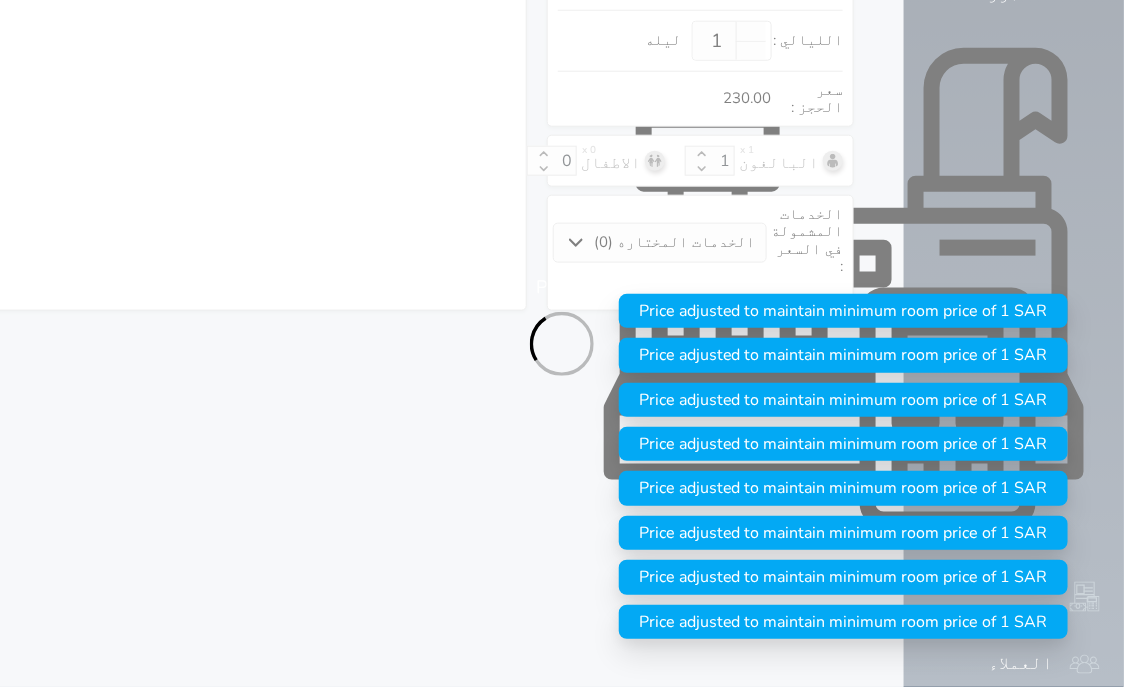 select on "1" 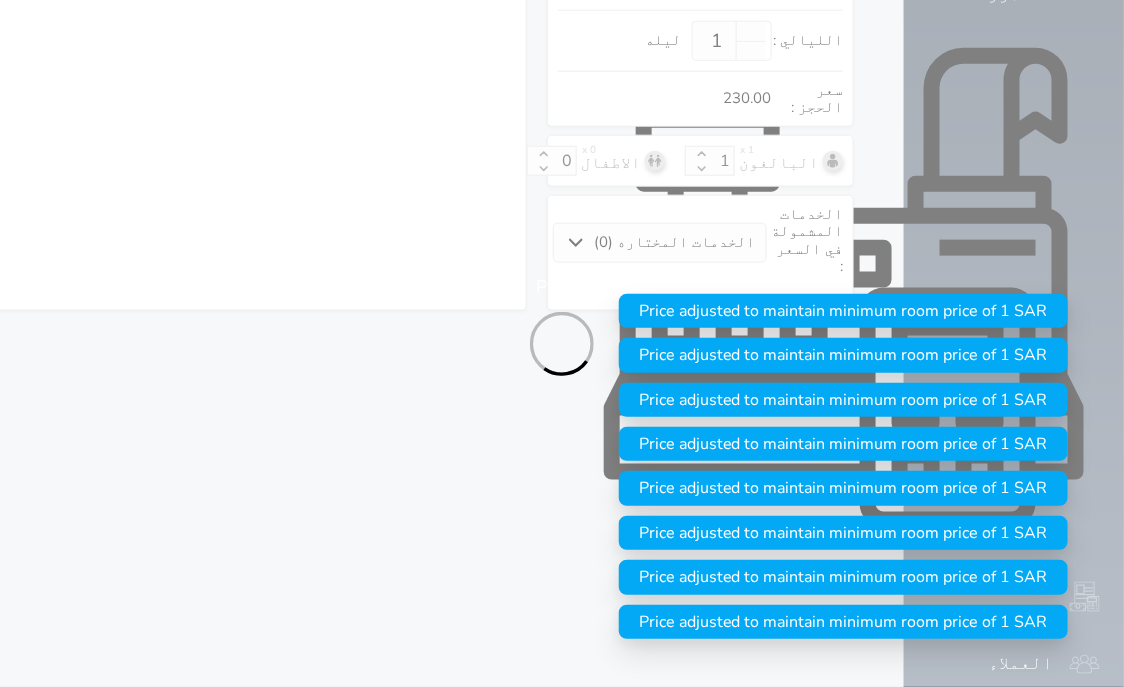select on "7" 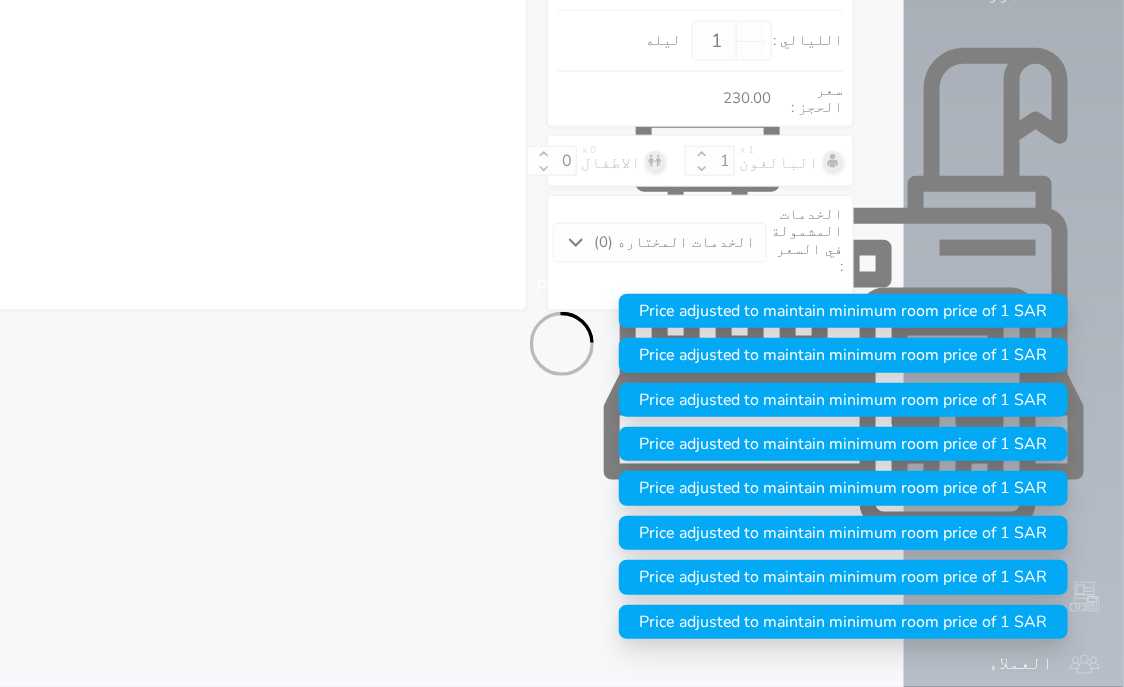 select on "8" 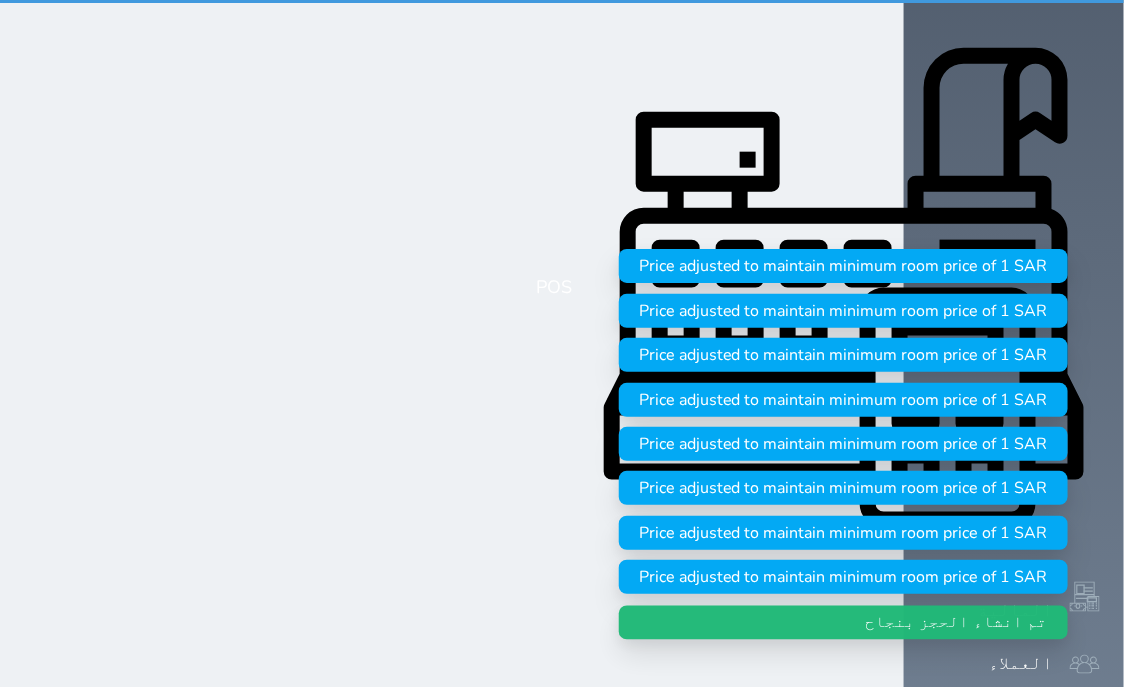 scroll, scrollTop: 0, scrollLeft: 0, axis: both 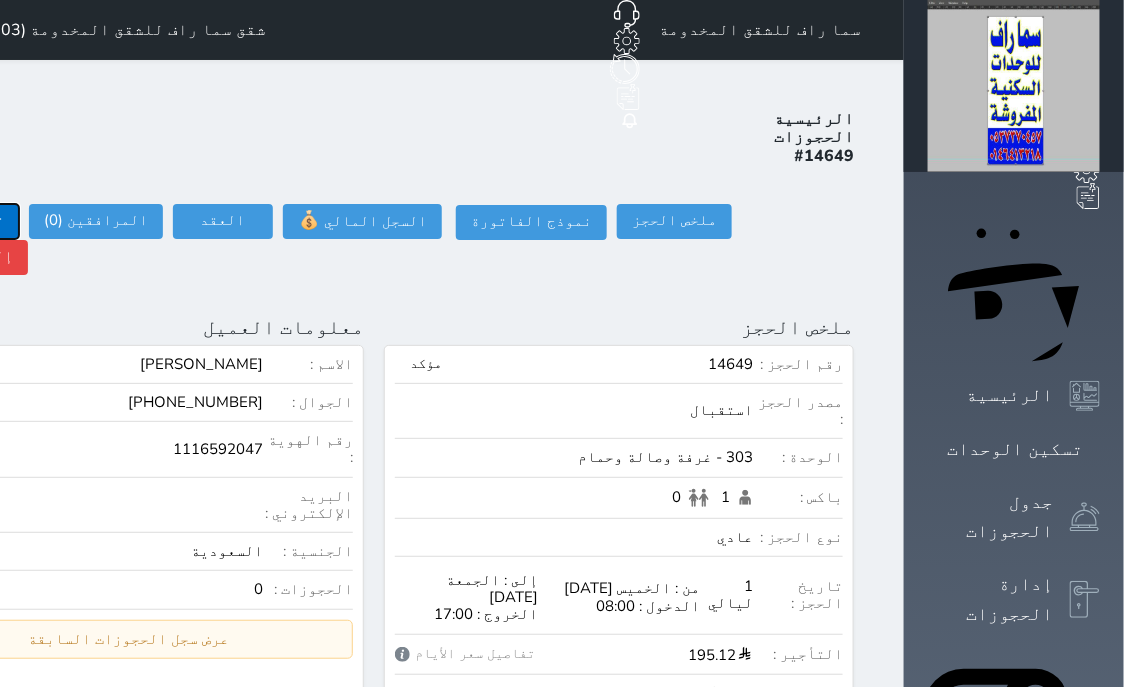 click on "تسجيل دخول" at bounding box center [-39, 221] 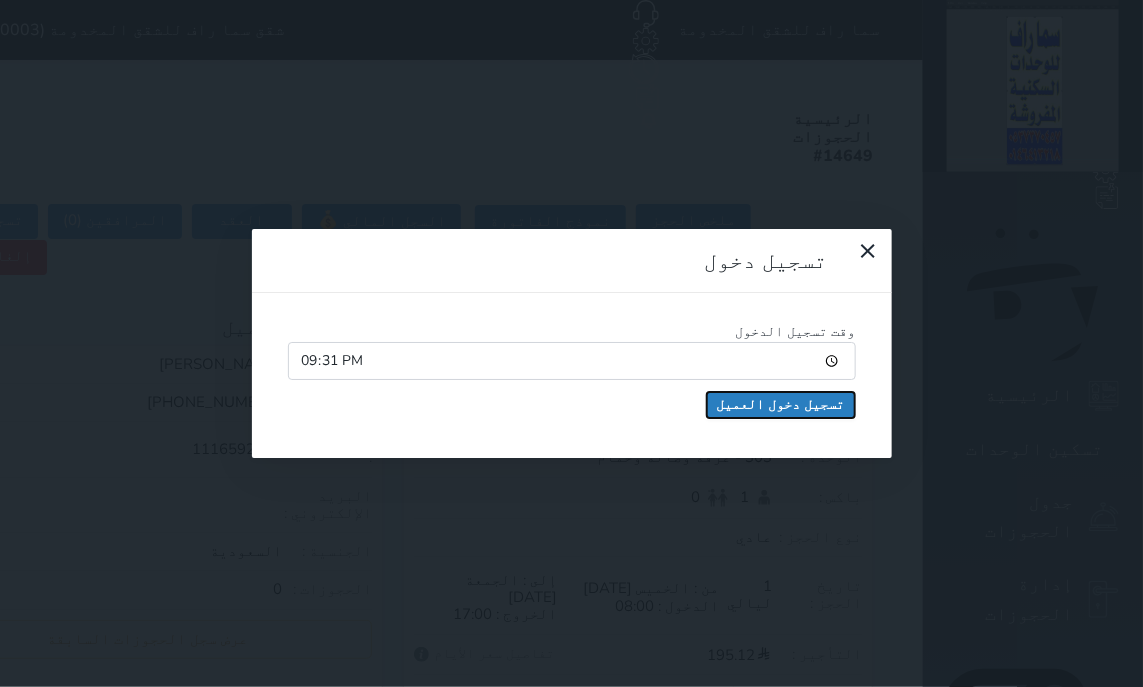 click on "تسجيل دخول العميل" at bounding box center [781, 405] 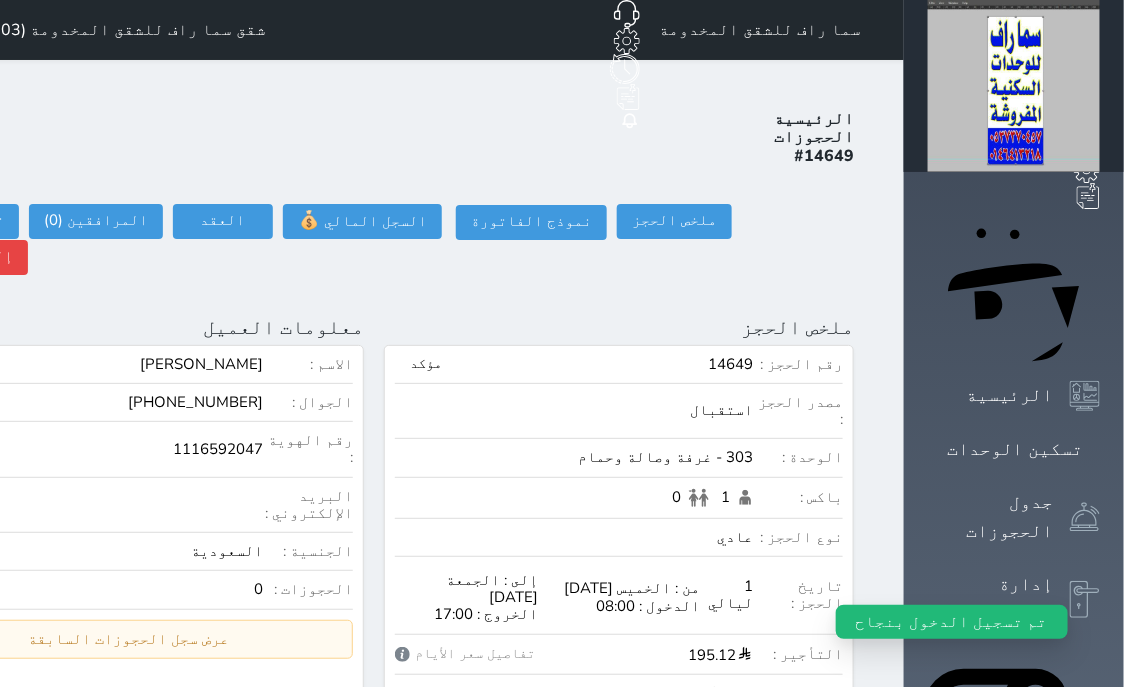 select 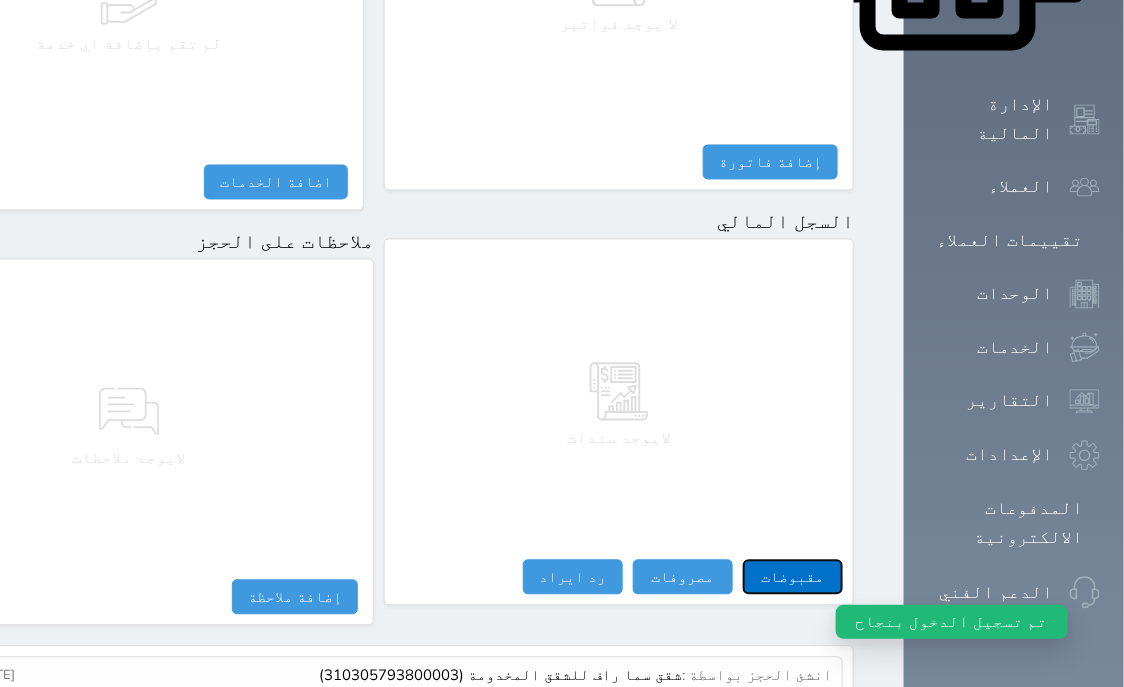 click on "مقبوضات" at bounding box center (793, 577) 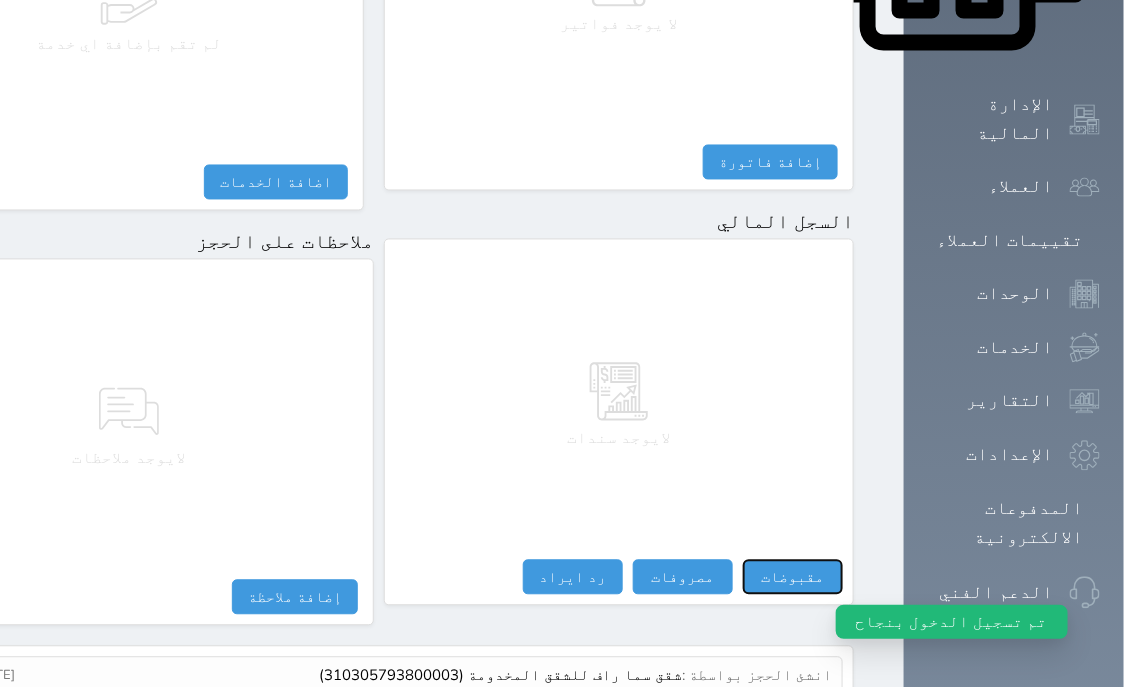 scroll, scrollTop: 1095, scrollLeft: 0, axis: vertical 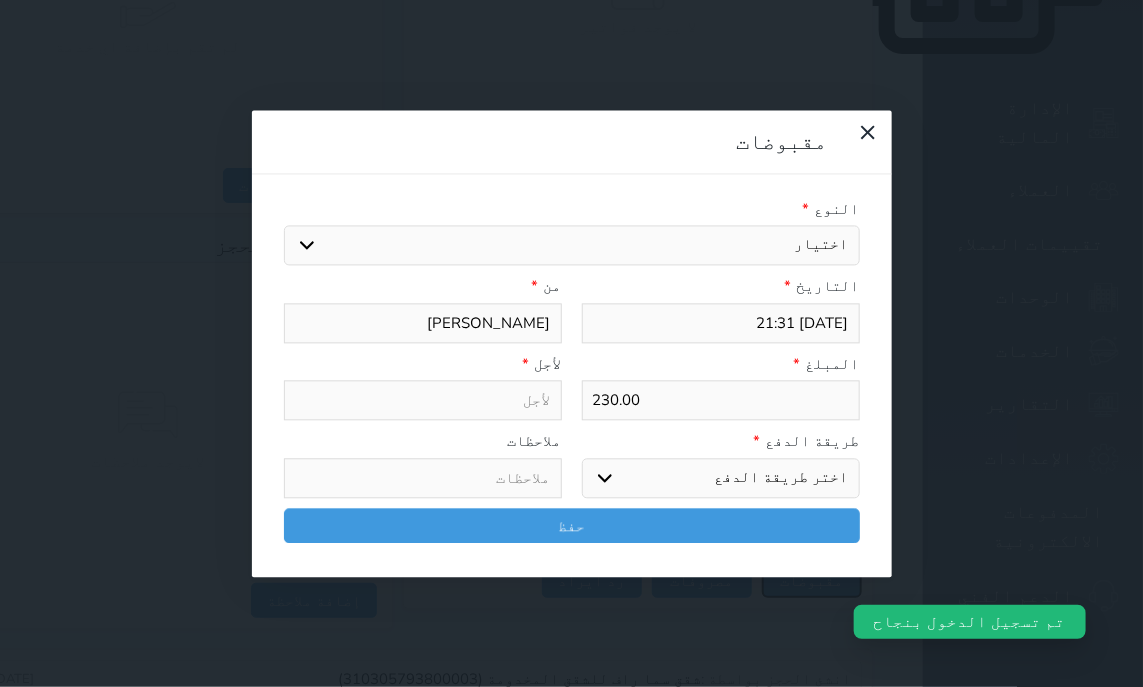 select 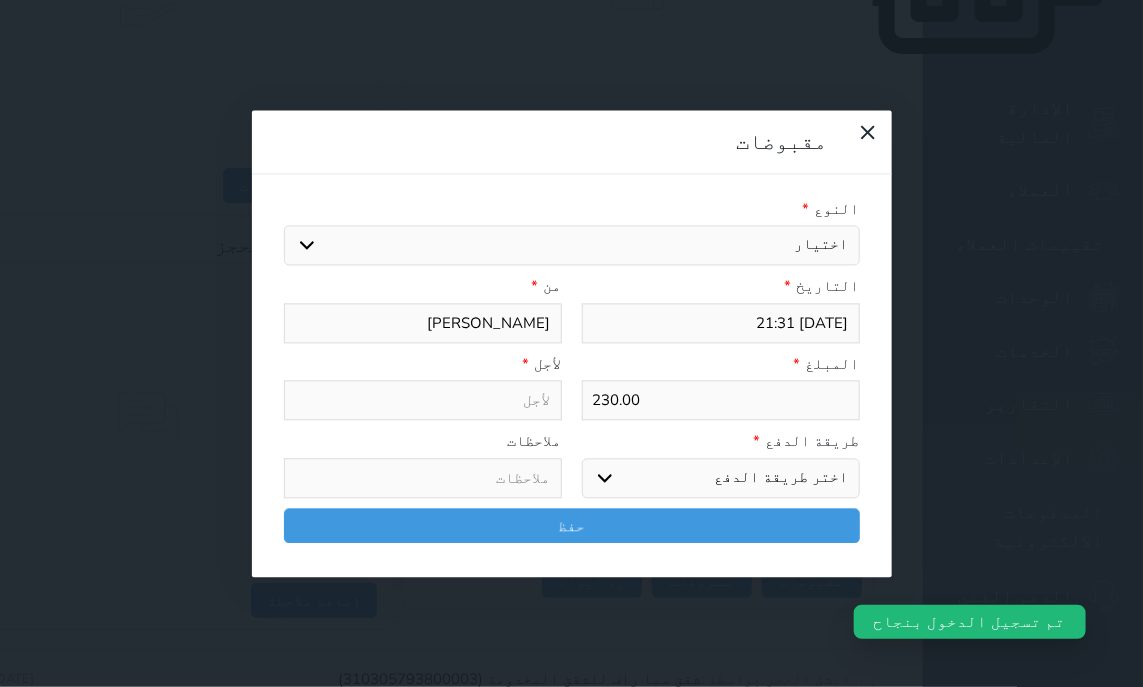 click on "اختيار   مقبوضات عامة قيمة إيجار فواتير تامين عربون لا ينطبق آخر مغسلة واي فاي - الإنترنت مواقف السيارات طعام الأغذية والمشروبات مشروبات المشروبات الباردة المشروبات الساخنة الإفطار غداء عشاء مخبز و كعك حمام سباحة الصالة الرياضية سبا و خدمات الجمال اختيار وإسقاط (خدمات النقل) ميني بار كابل - تلفزيون سرير إضافي تصفيف الشعر التسوق خدمات الجولات السياحية المنظمة خدمات الدليل السياحي" at bounding box center [572, 246] 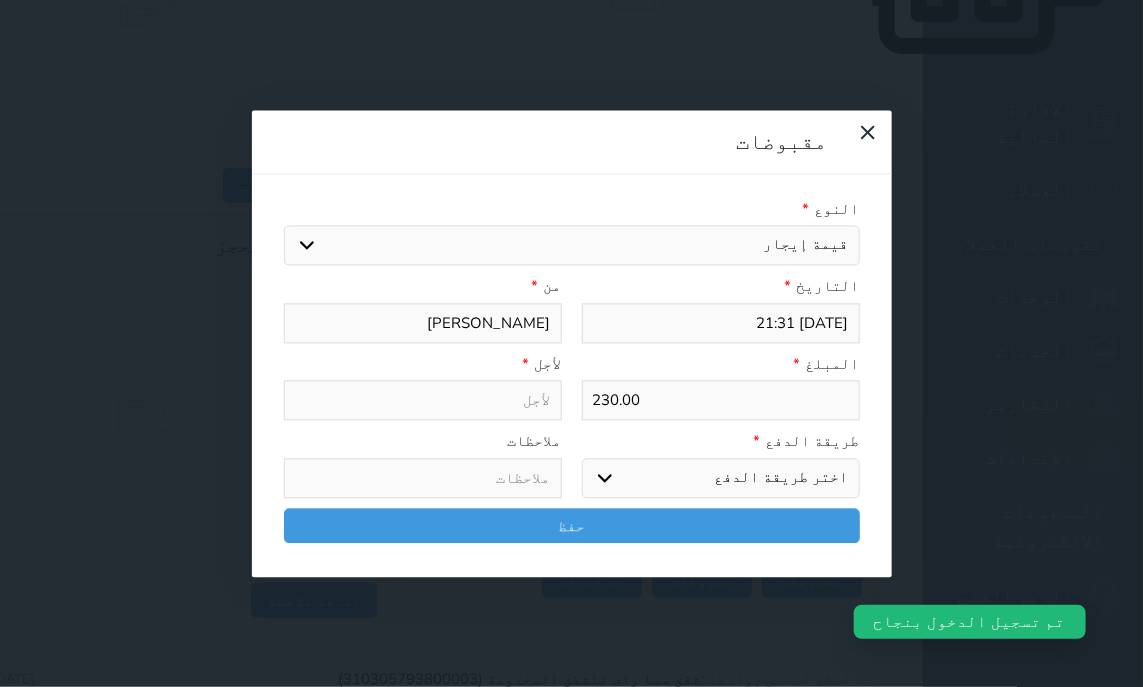 select 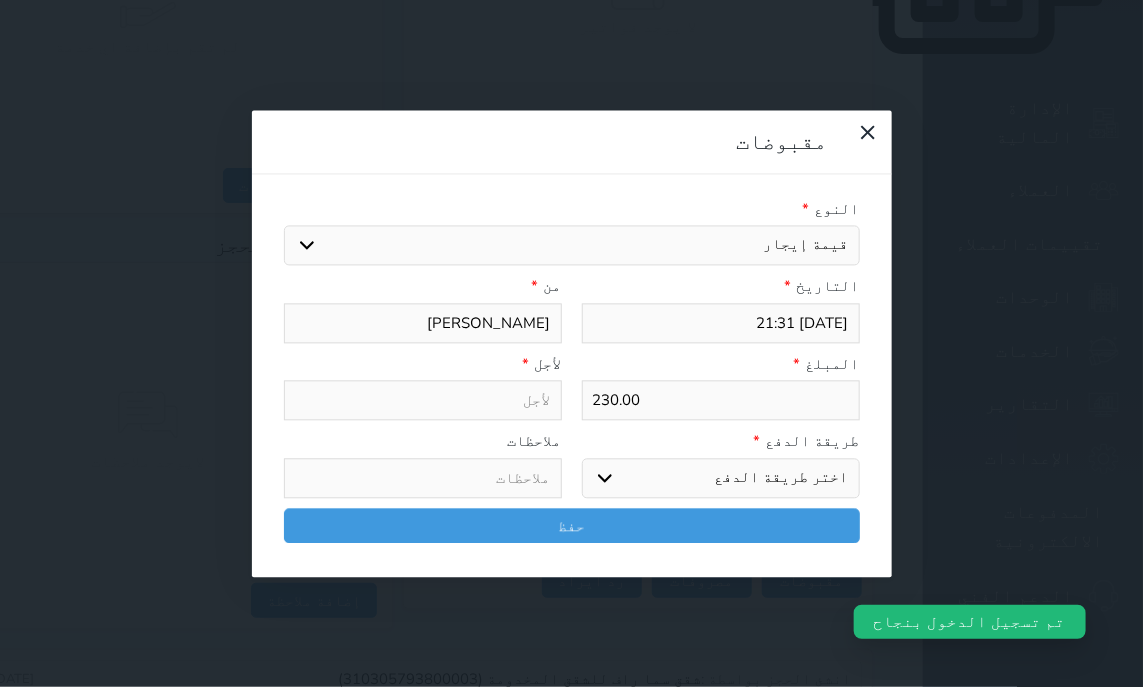 type on "قيمة إيجار - الوحدة - 303" 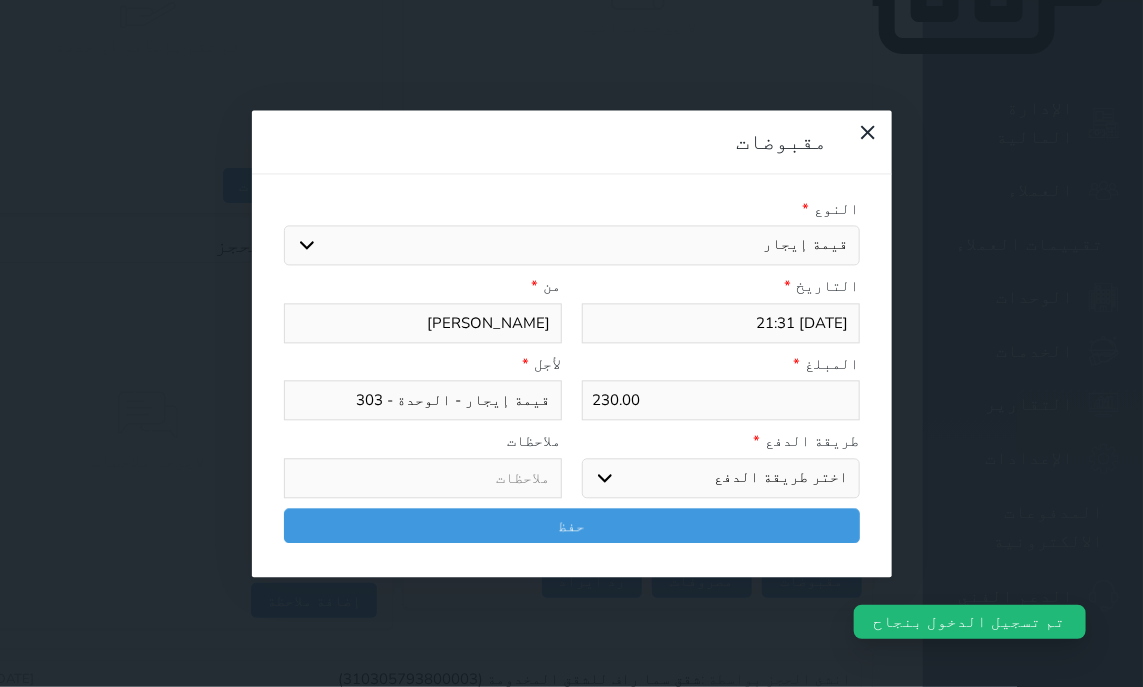 click on "اختر طريقة الدفع   دفع نقدى   تحويل بنكى   مدى   بطاقة ائتمان   آجل" at bounding box center [721, 478] 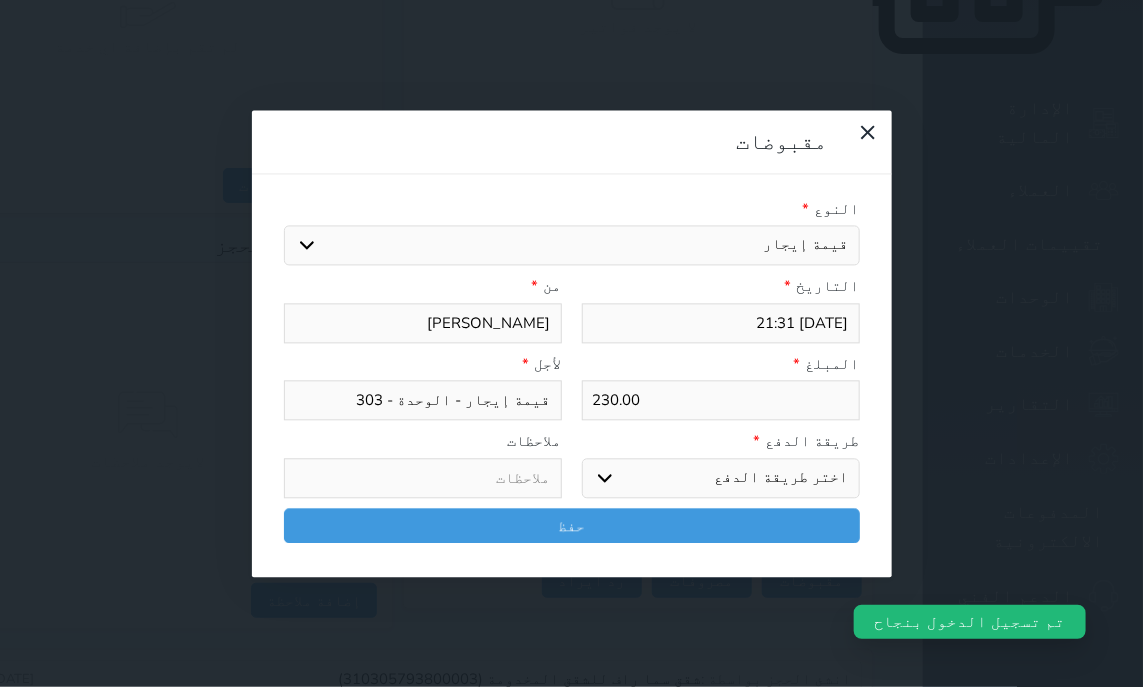 select on "mada" 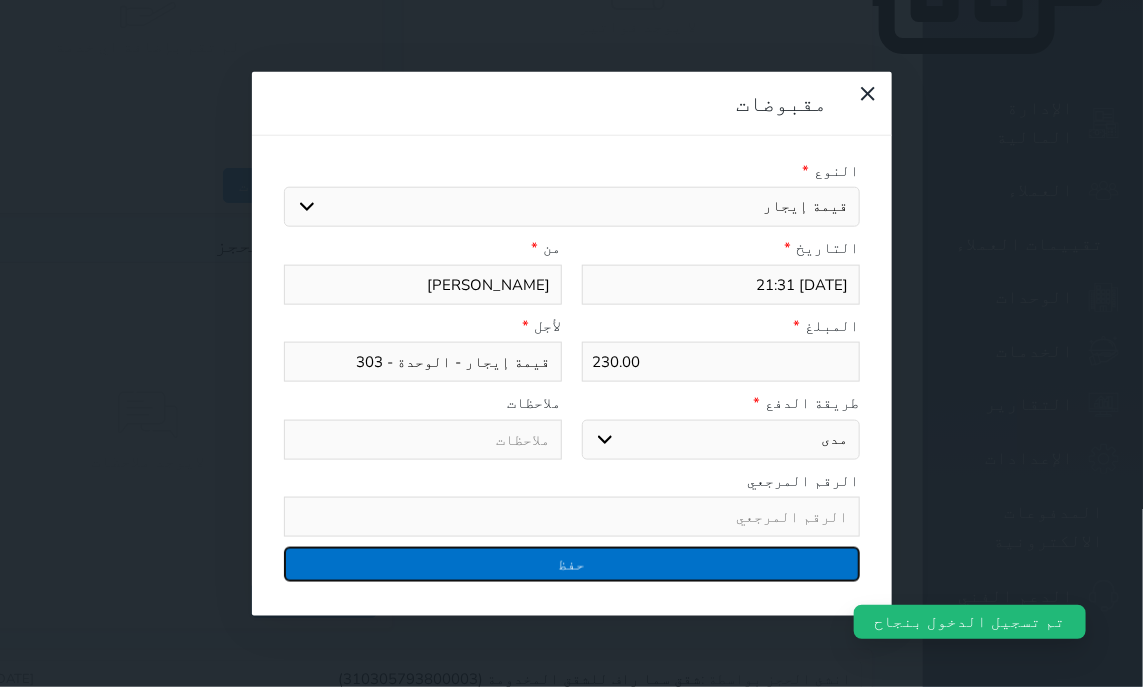 click on "حفظ" at bounding box center [572, 564] 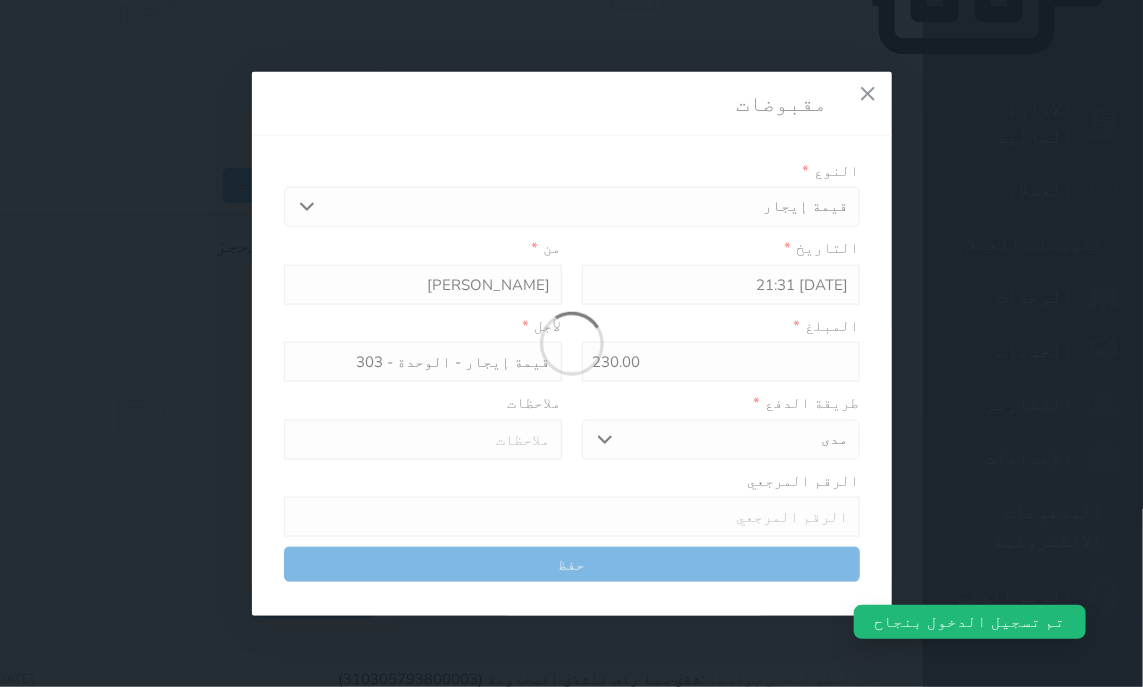 select 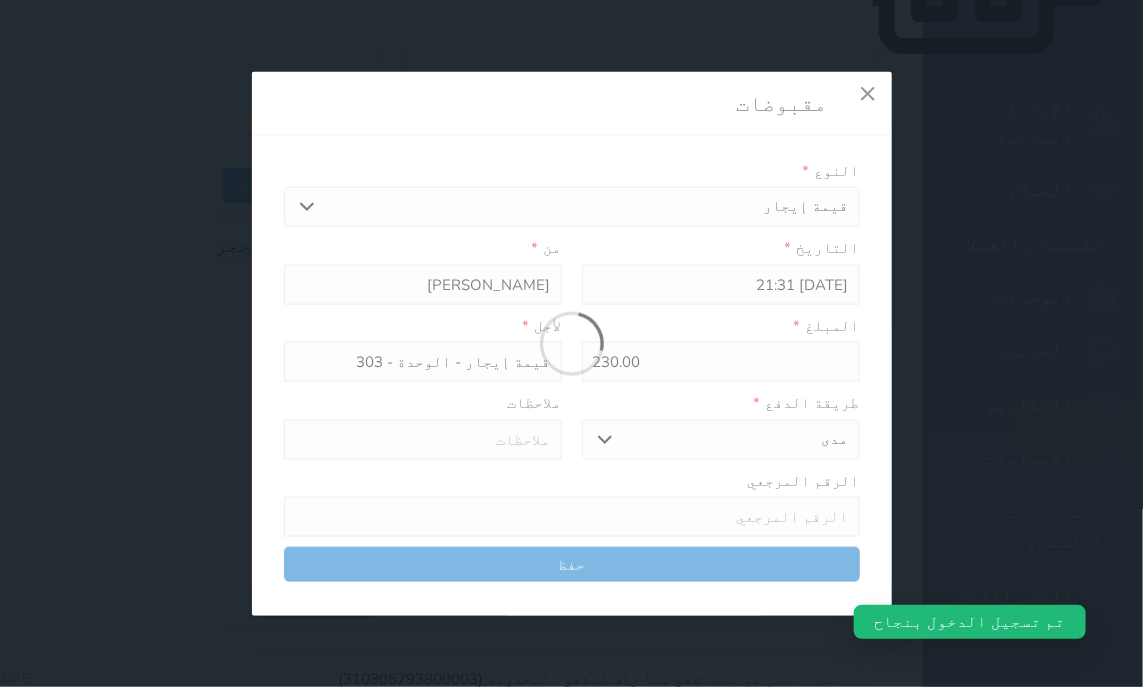 type 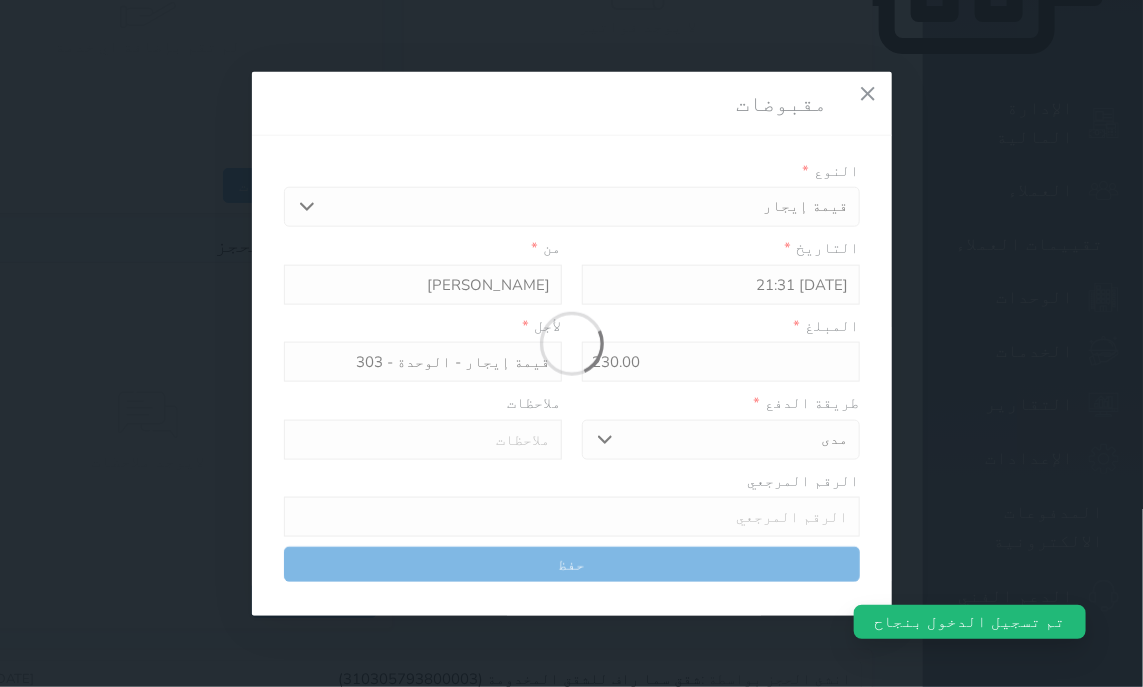type on "0" 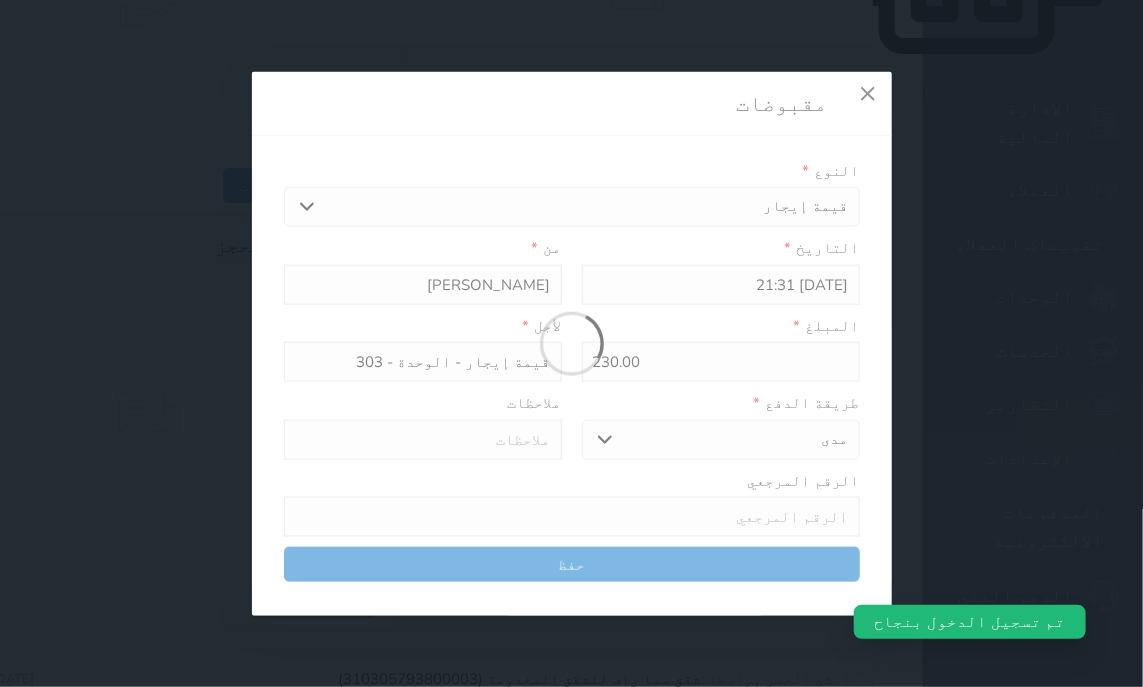 select 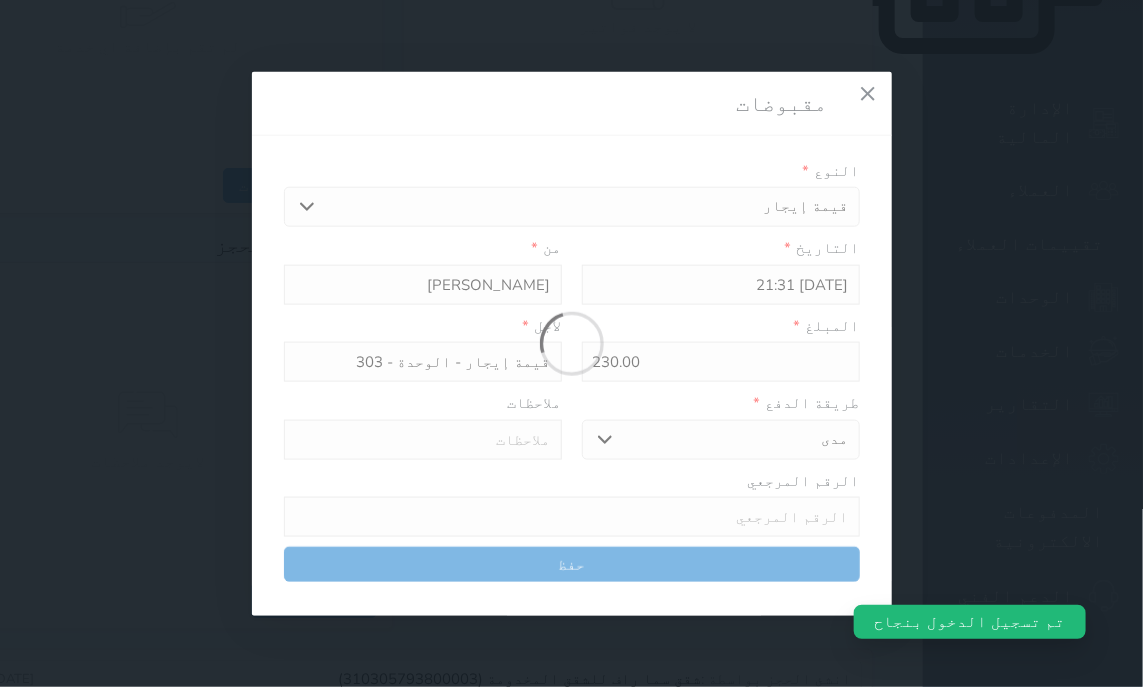 type on "0" 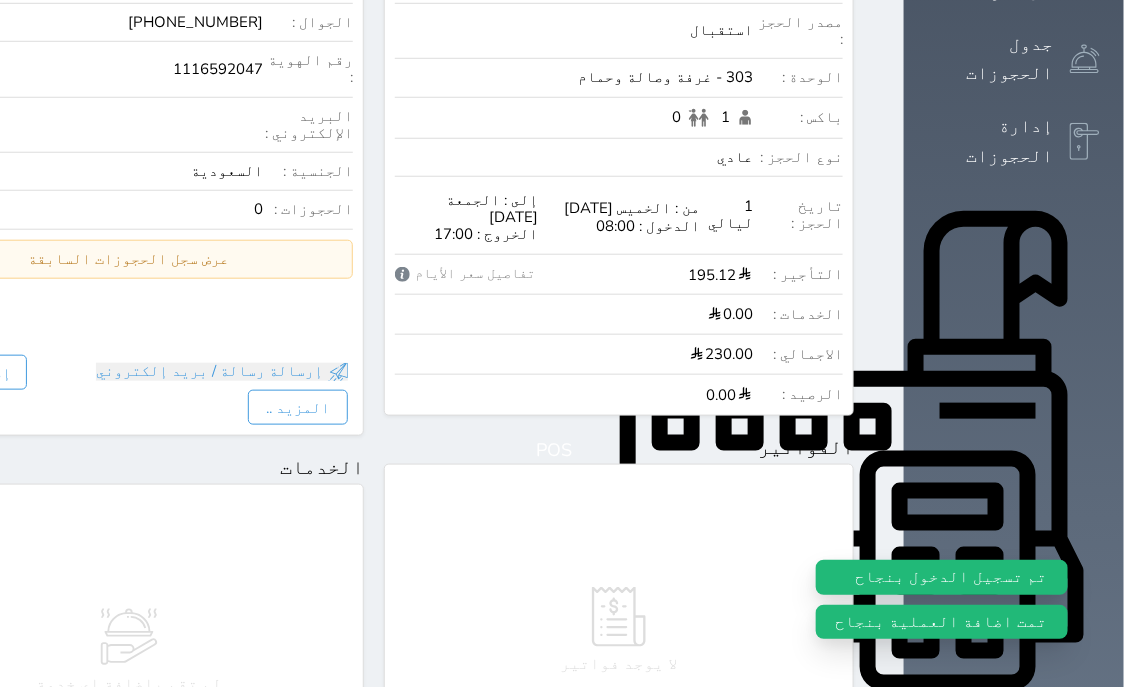 scroll, scrollTop: 0, scrollLeft: 0, axis: both 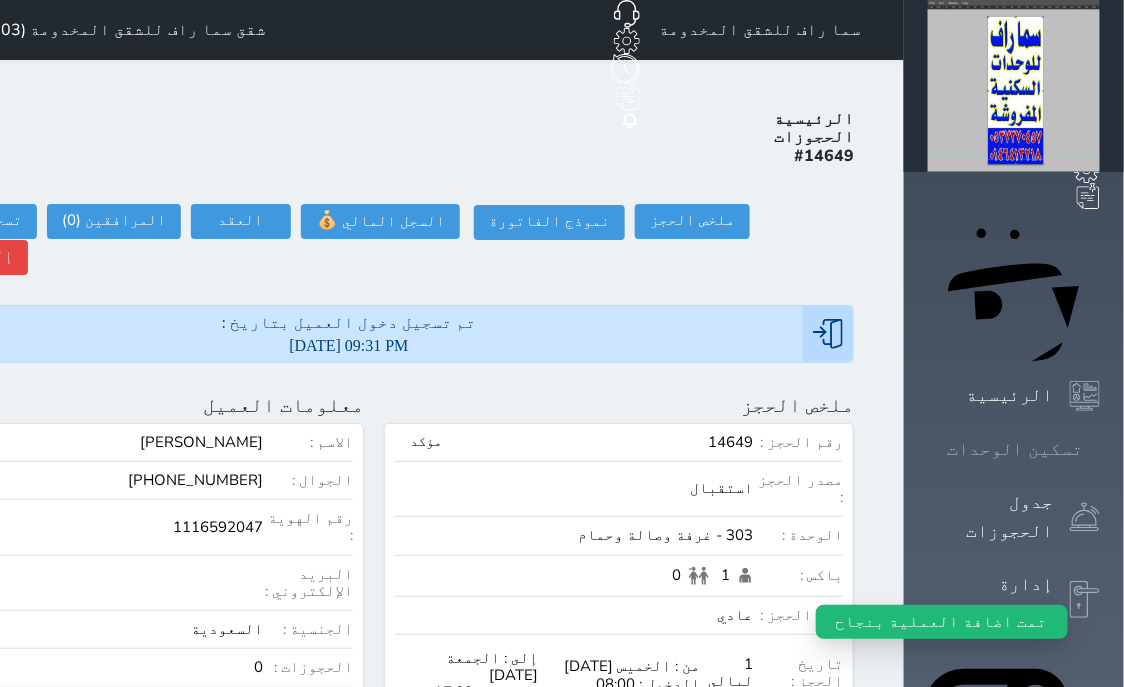 click 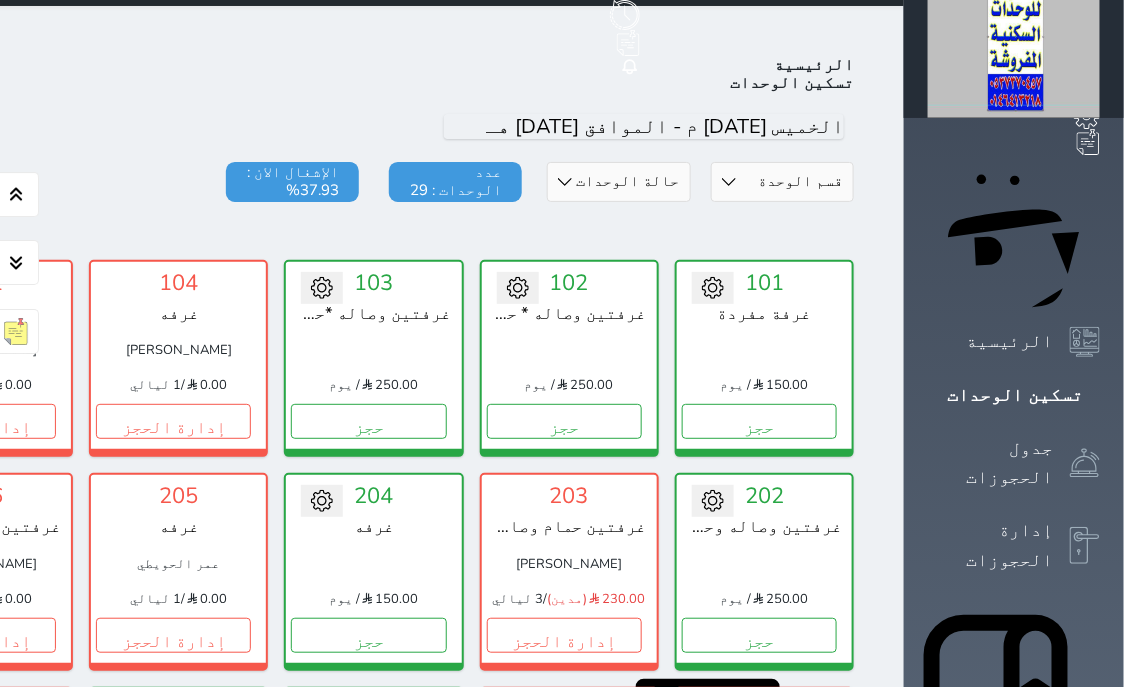 scroll, scrollTop: 0, scrollLeft: 0, axis: both 